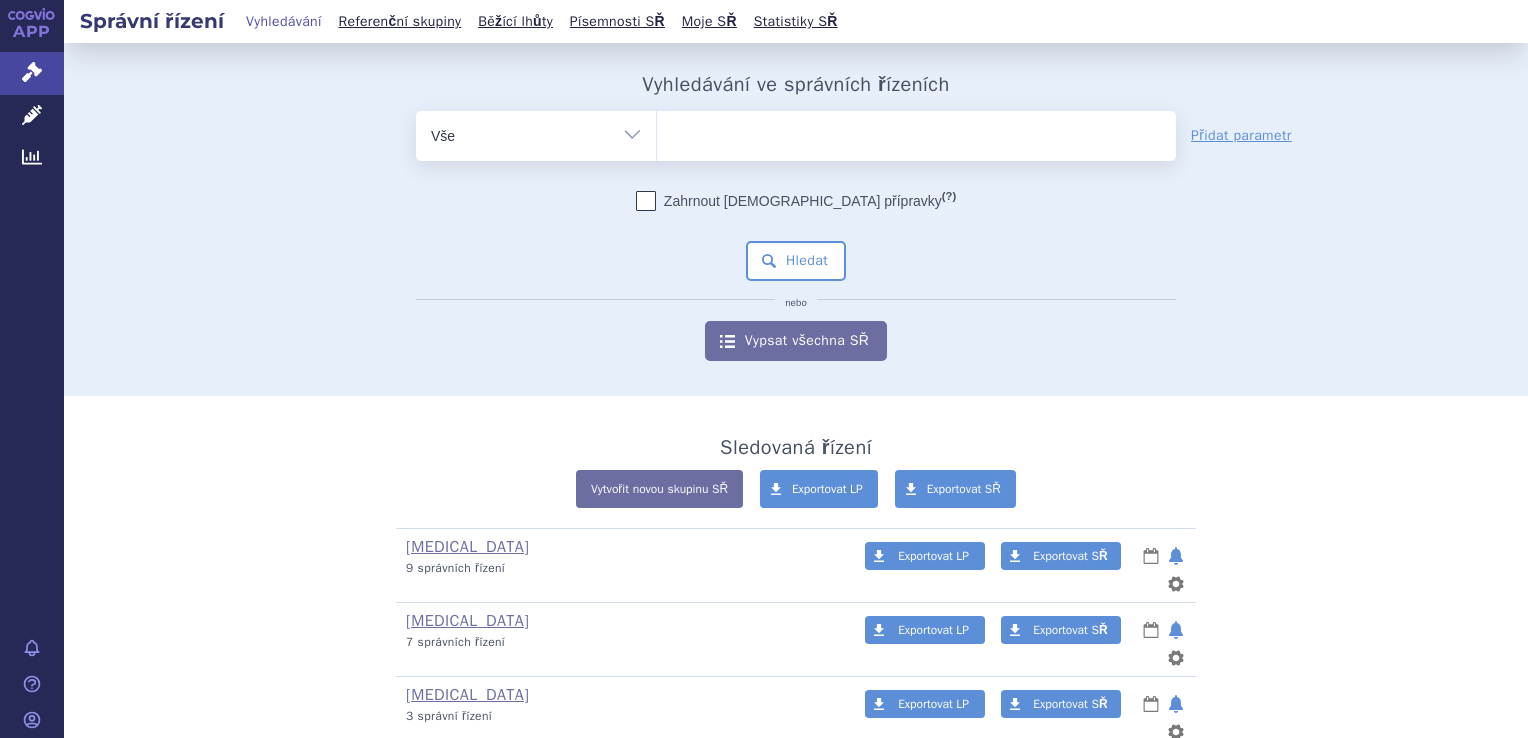 scroll, scrollTop: 0, scrollLeft: 0, axis: both 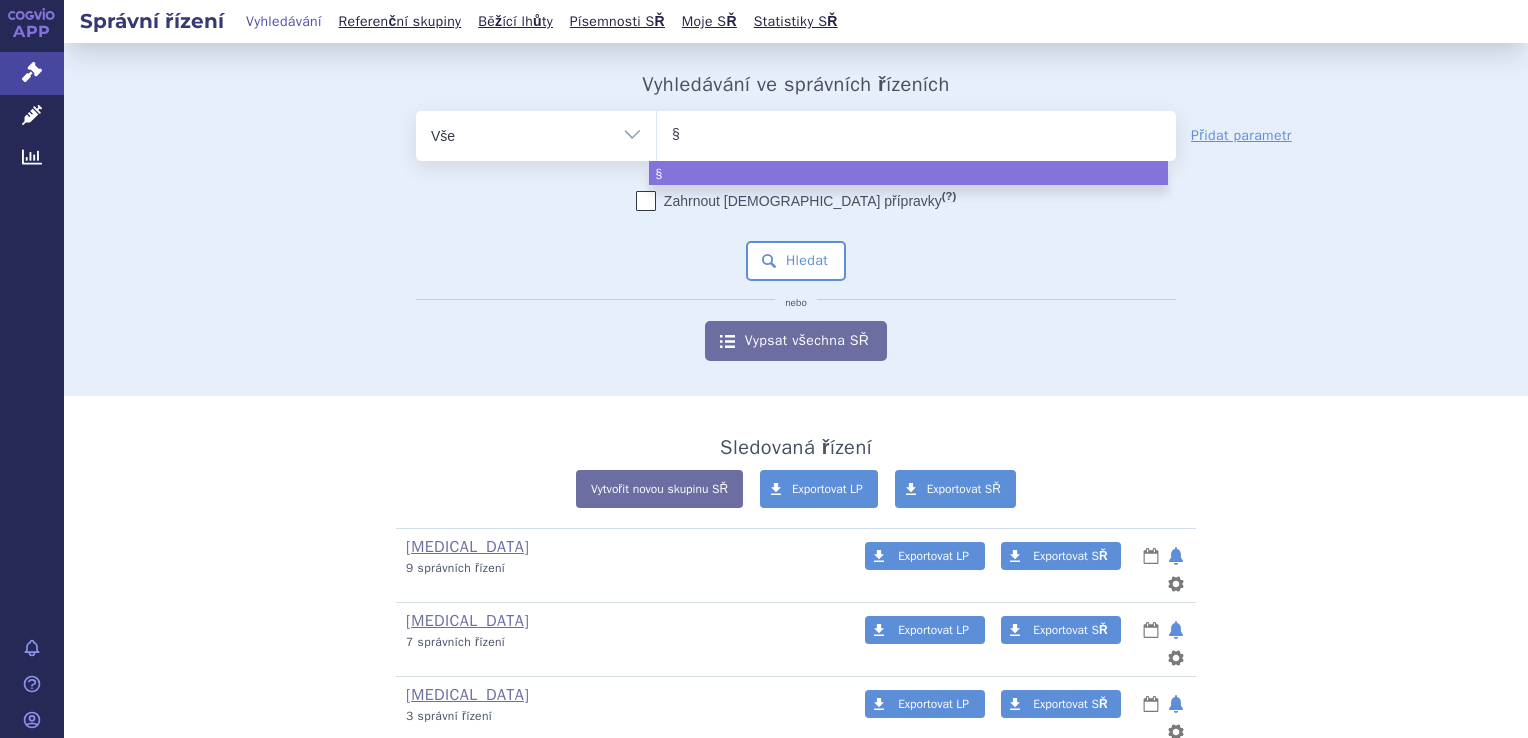 type on "§3" 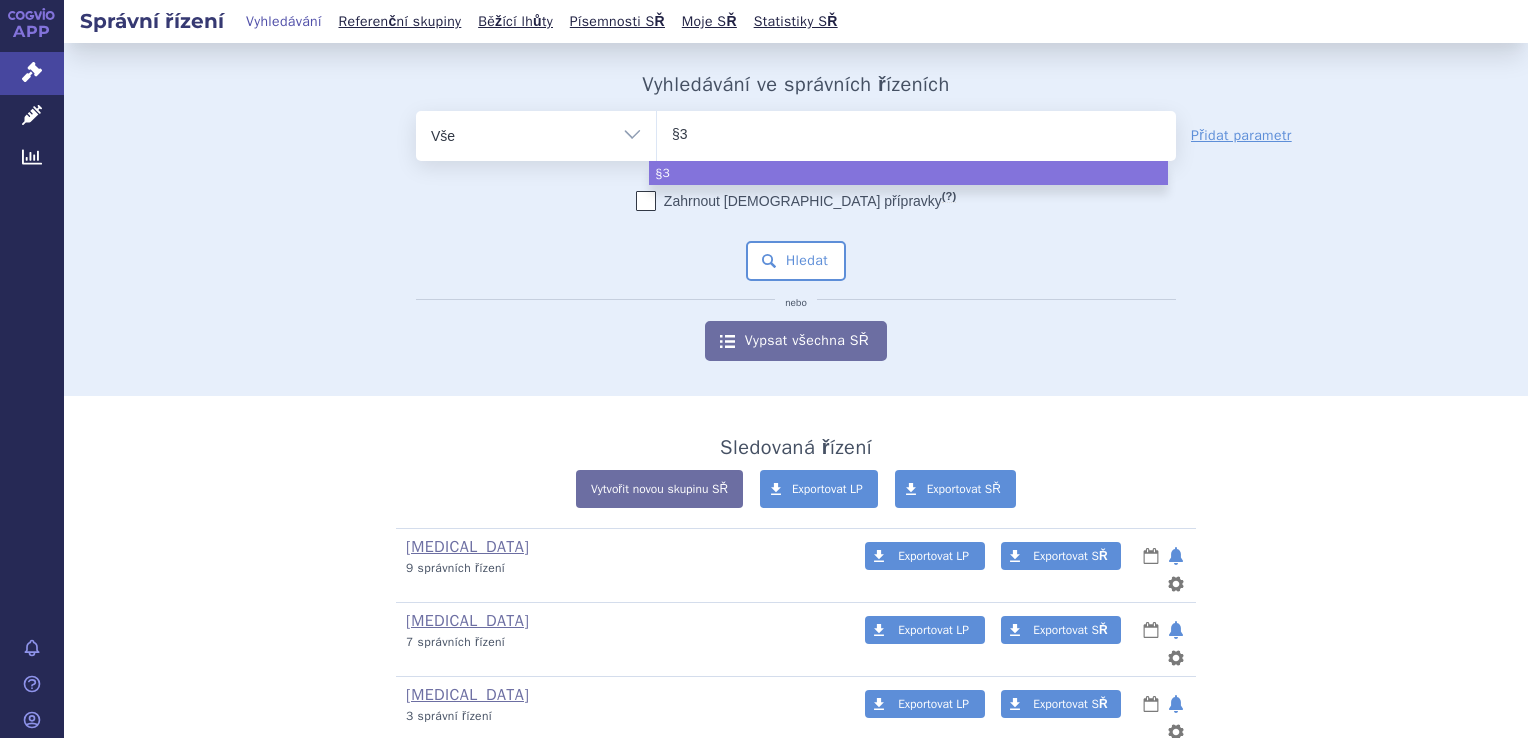 type on "§39" 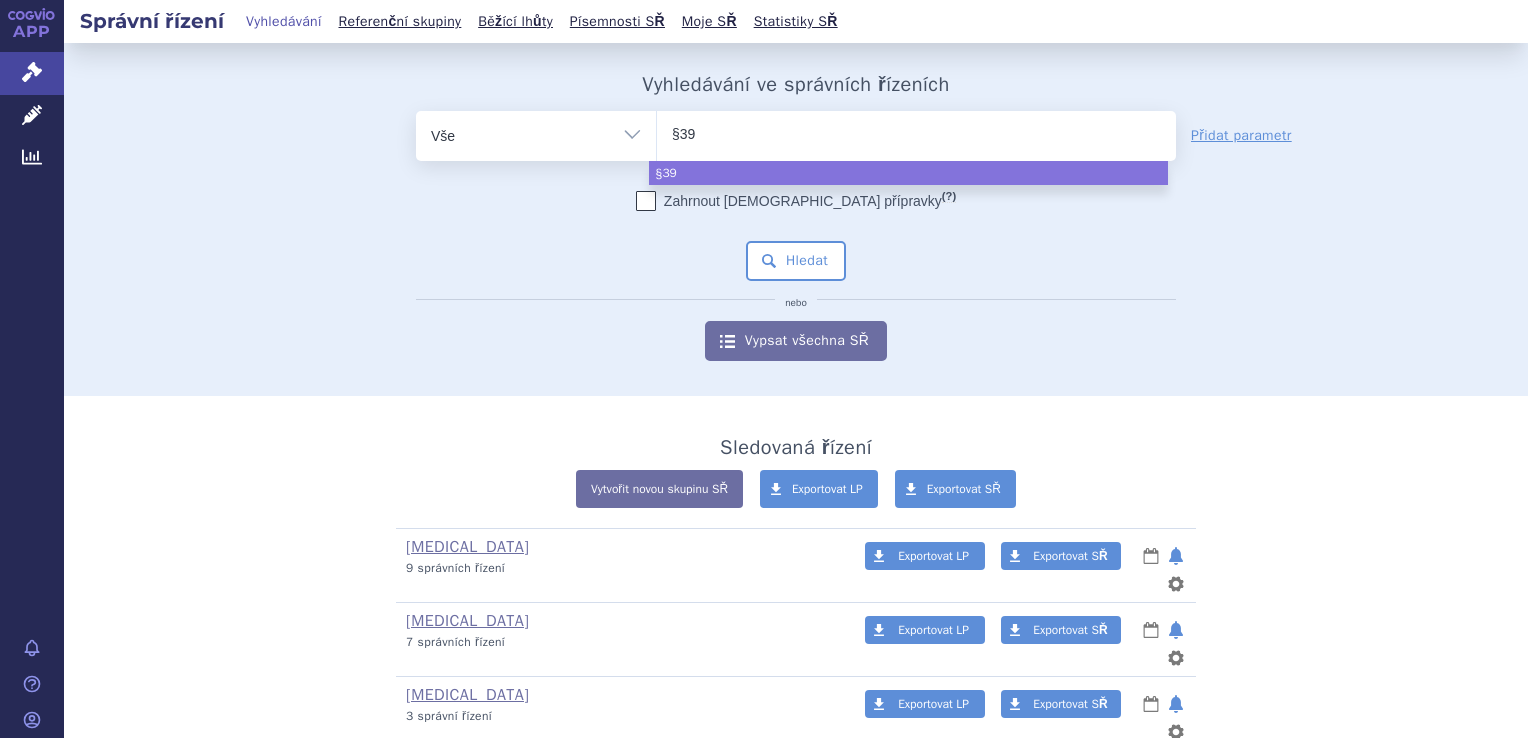 type on "§39d" 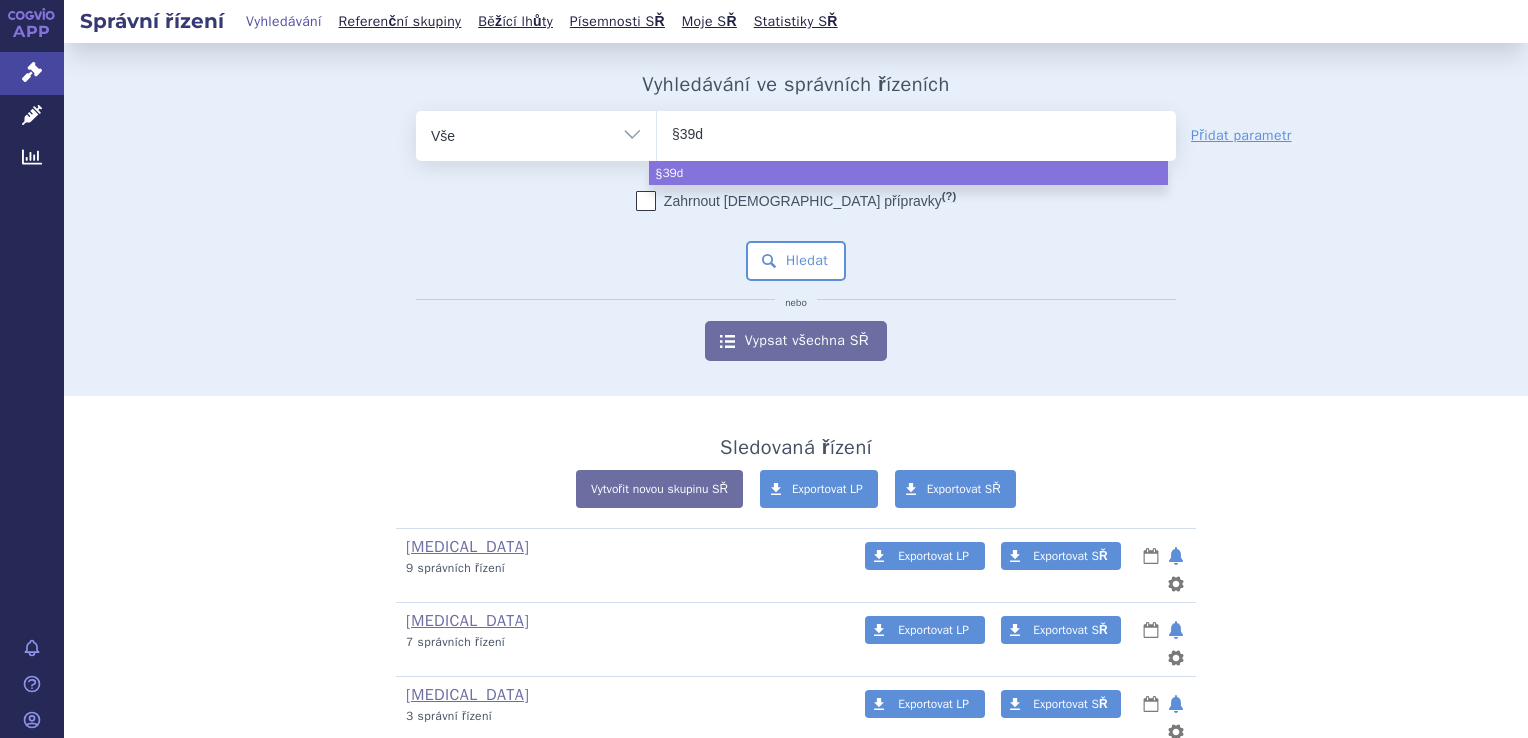 type on "§39da" 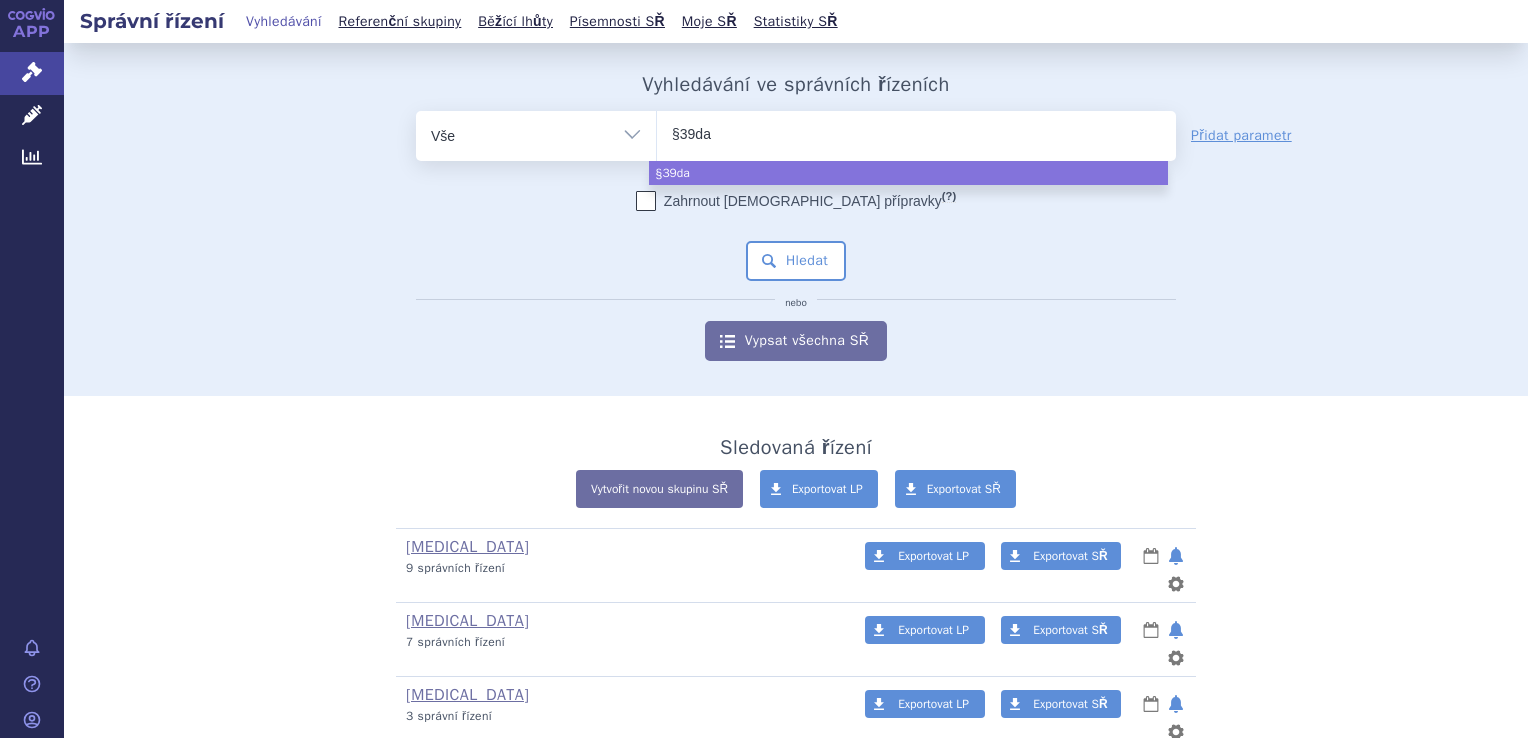 select on "§39da" 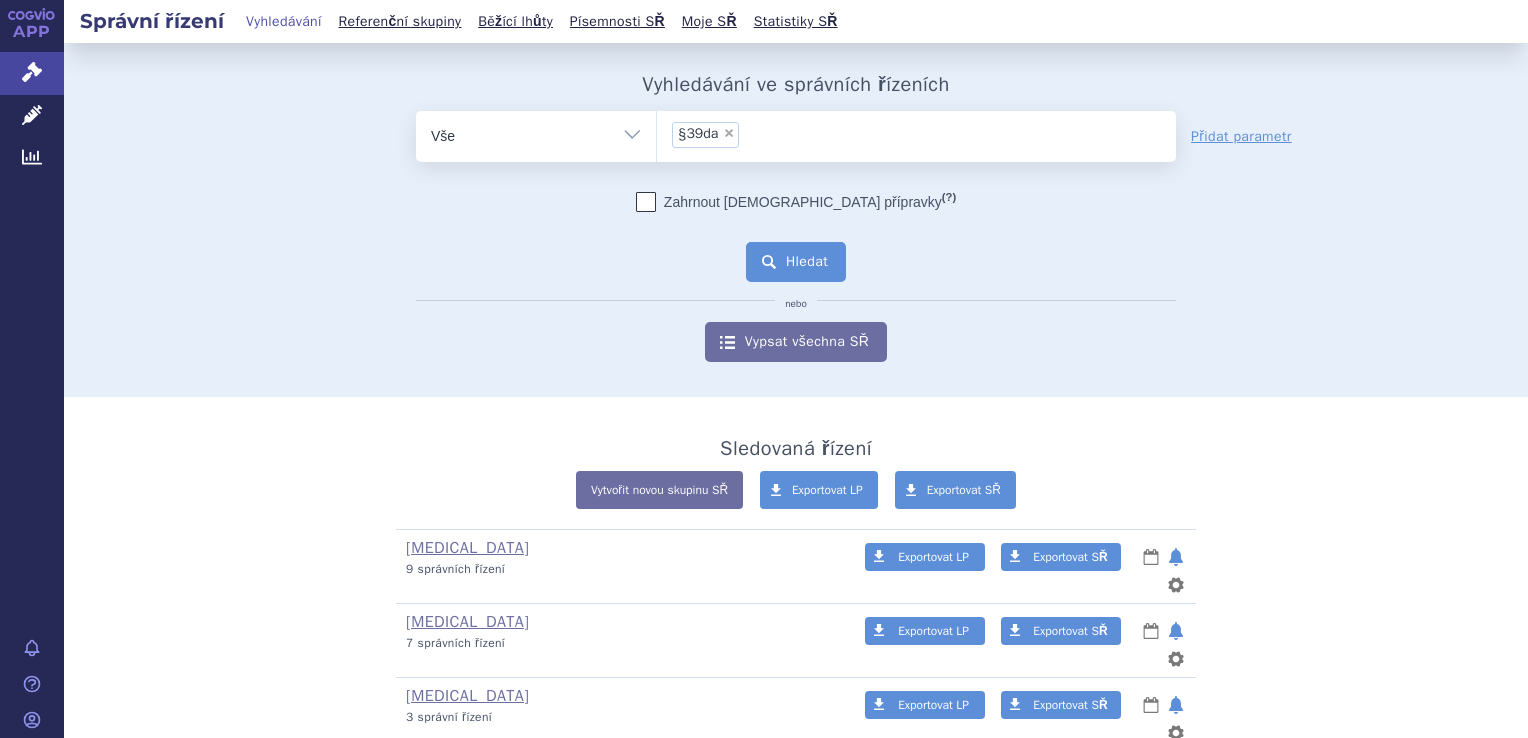 click on "Hledat" at bounding box center (796, 262) 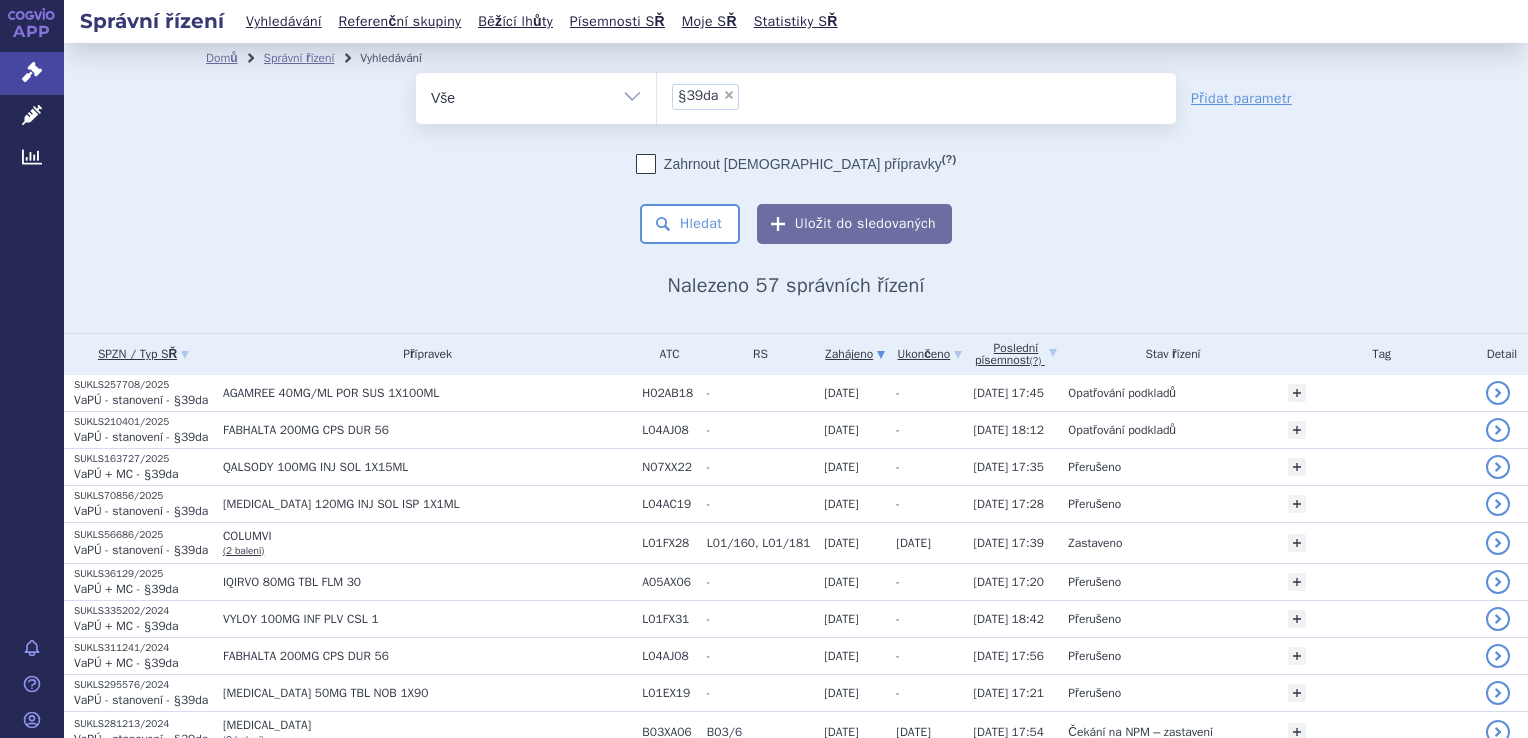 scroll, scrollTop: 0, scrollLeft: 0, axis: both 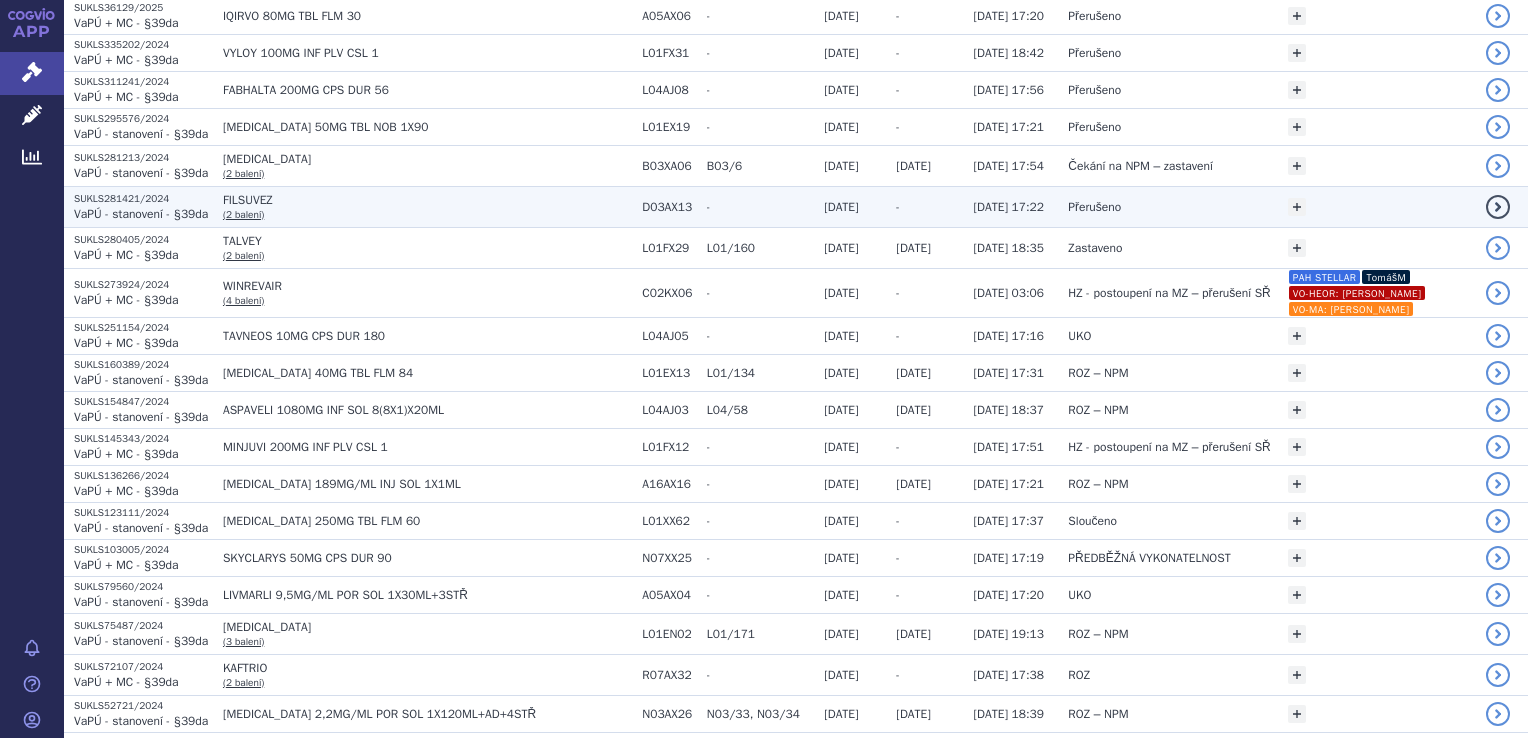 click on "FILSUVEZ
(2 balení)" at bounding box center (422, 206) 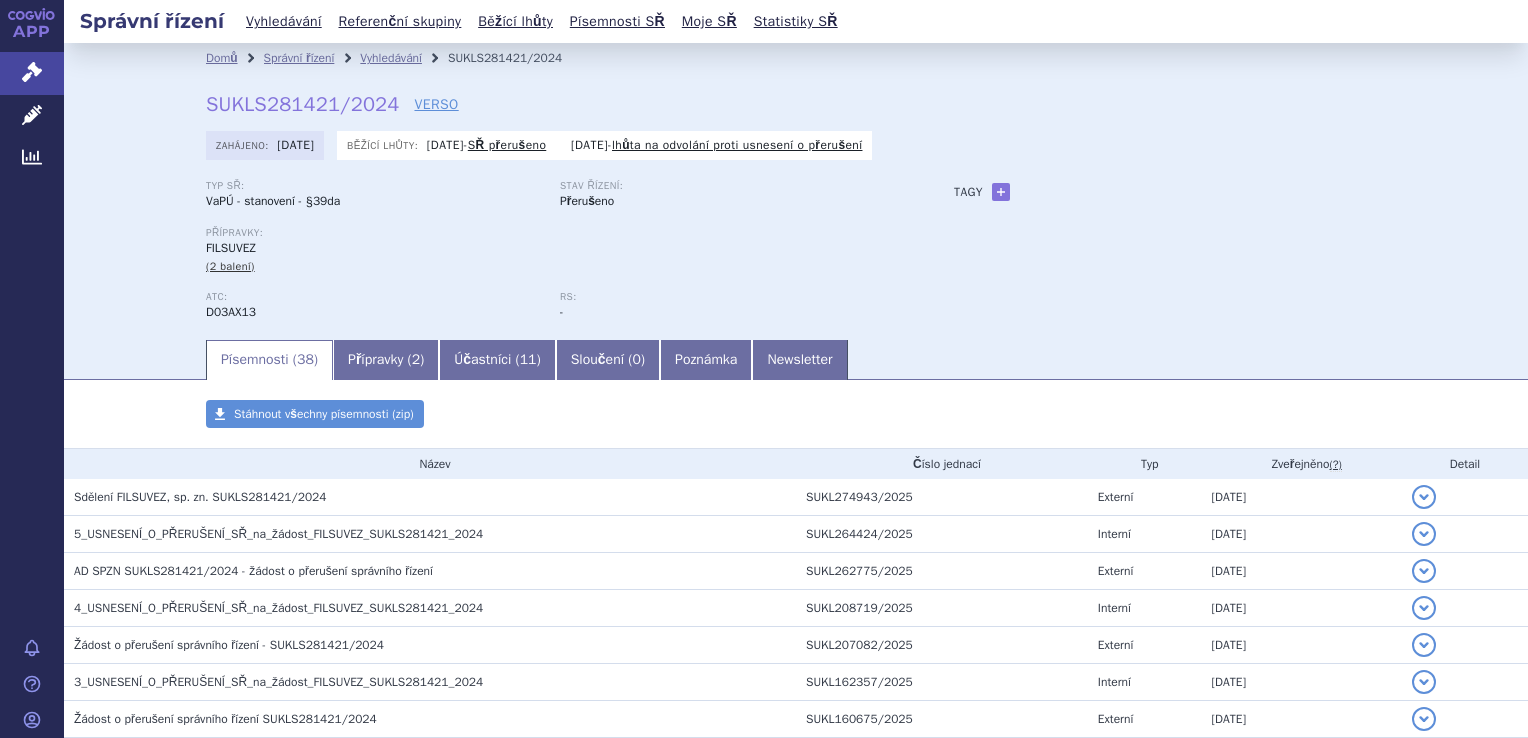 scroll, scrollTop: 0, scrollLeft: 0, axis: both 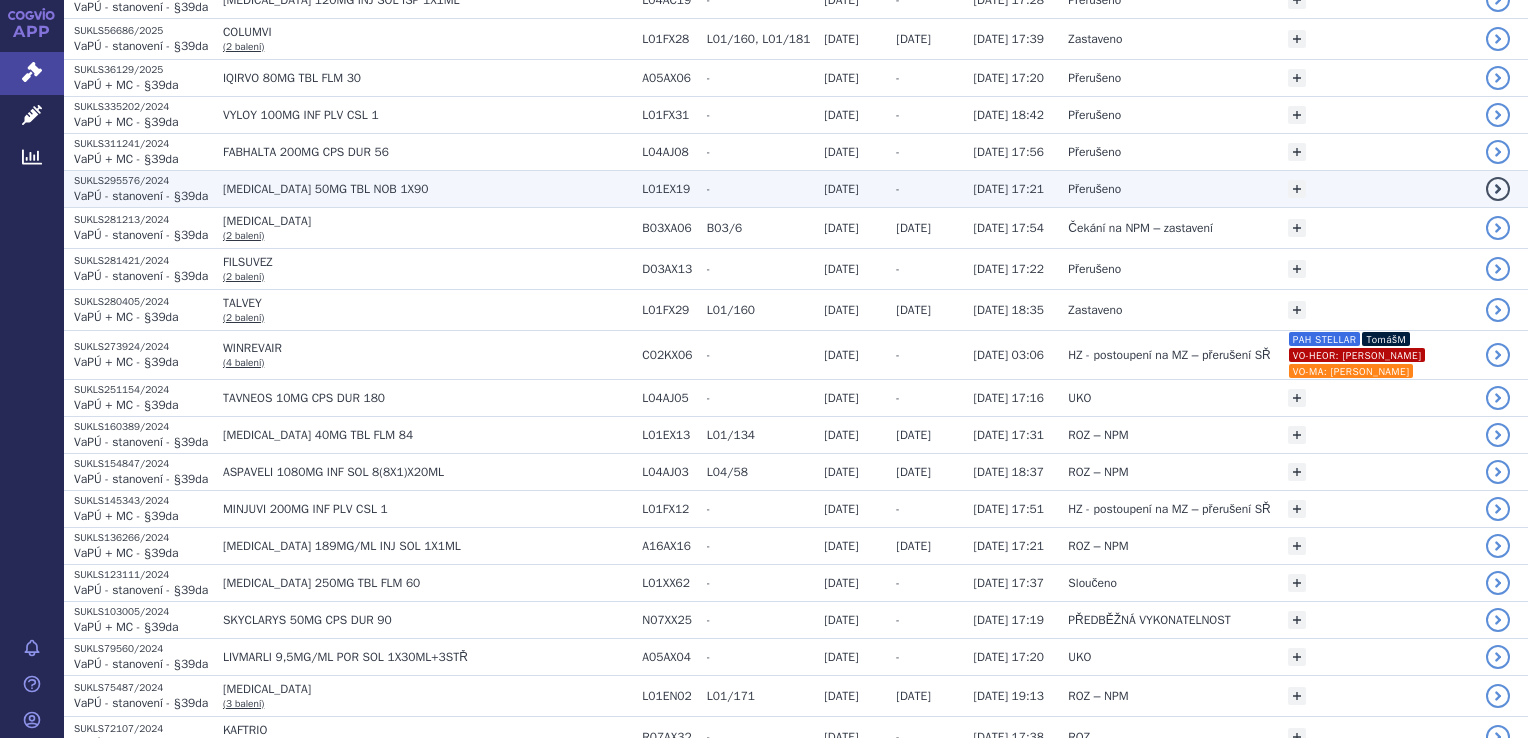 click on "Přerušeno" at bounding box center [1094, 189] 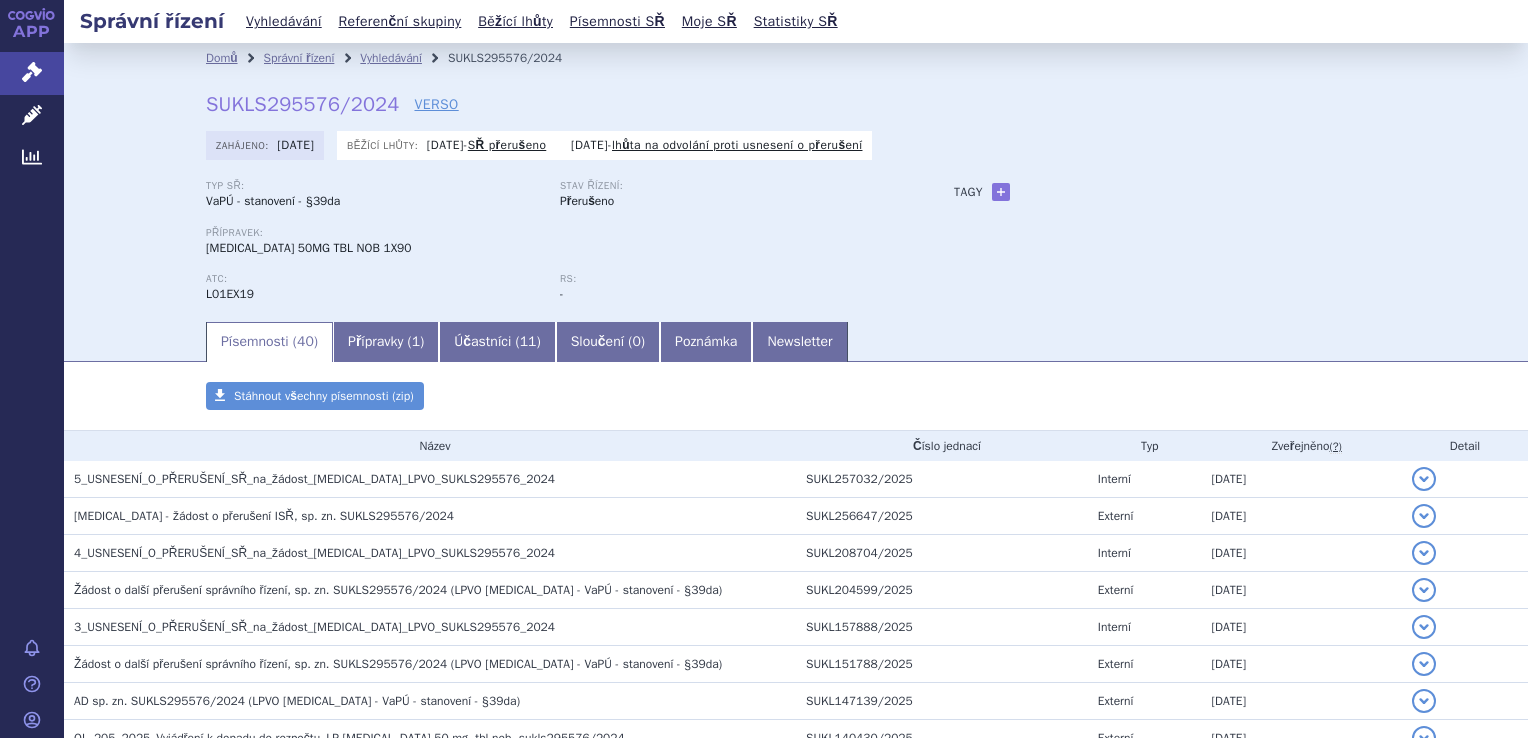 scroll, scrollTop: 0, scrollLeft: 0, axis: both 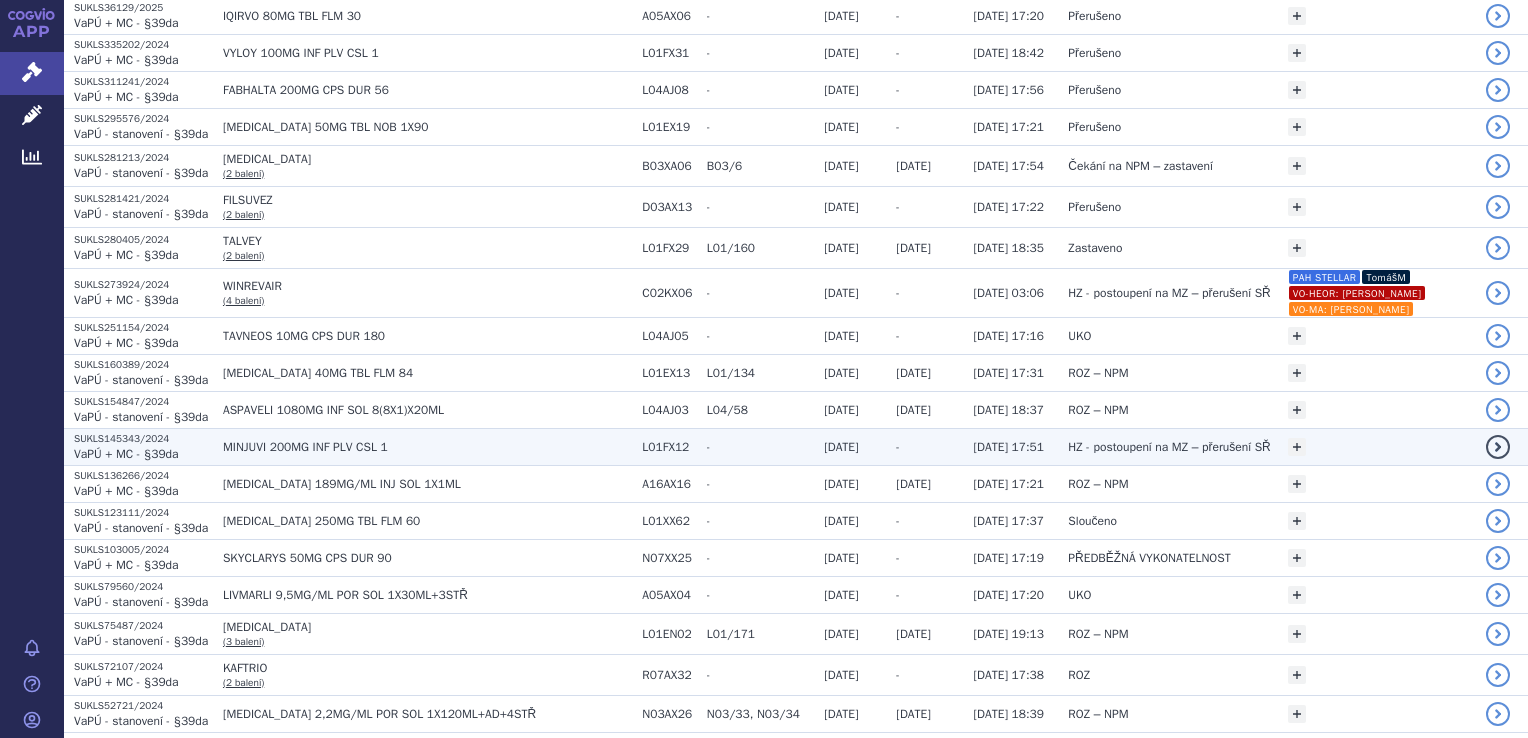 click on "[DATE] 17:51" at bounding box center [1010, 446] 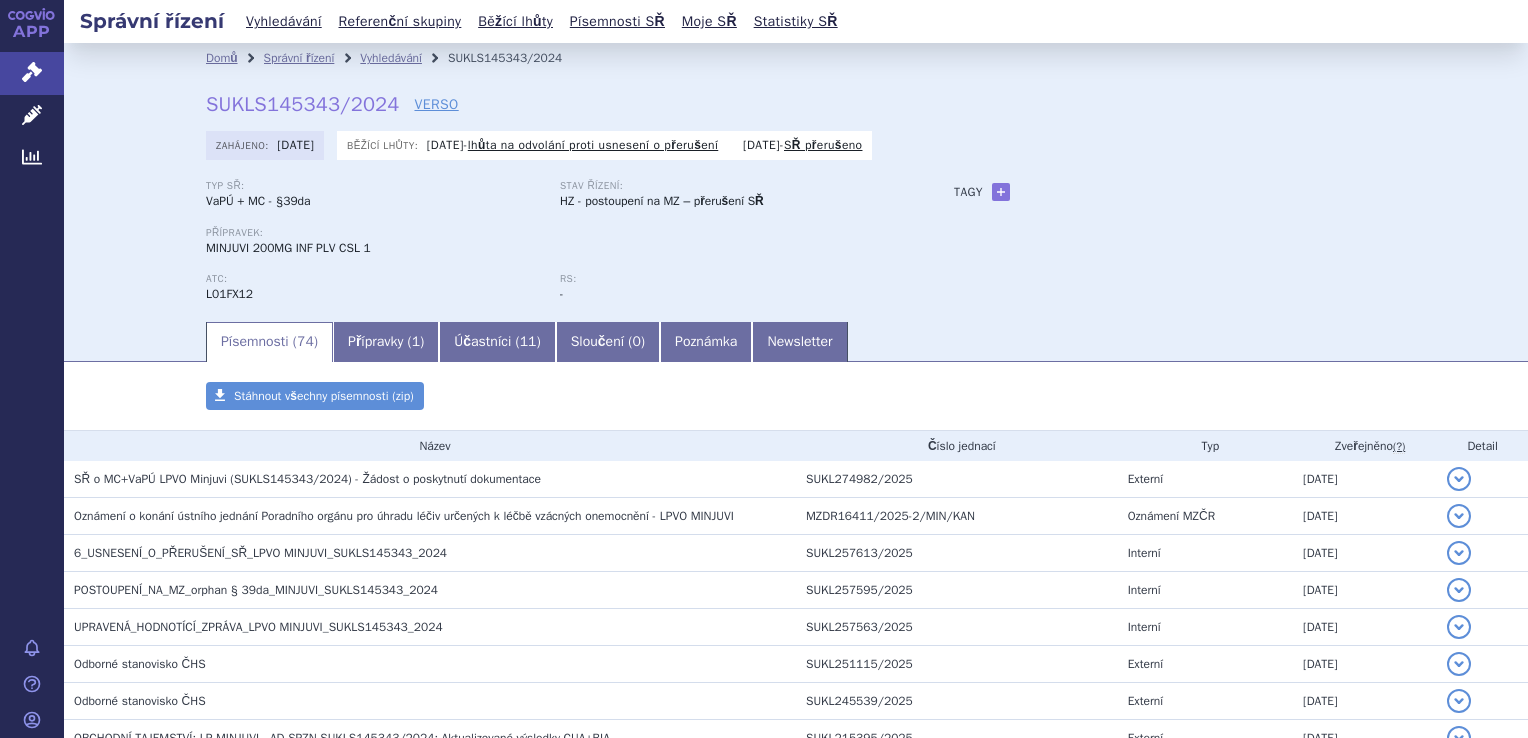 scroll, scrollTop: 0, scrollLeft: 0, axis: both 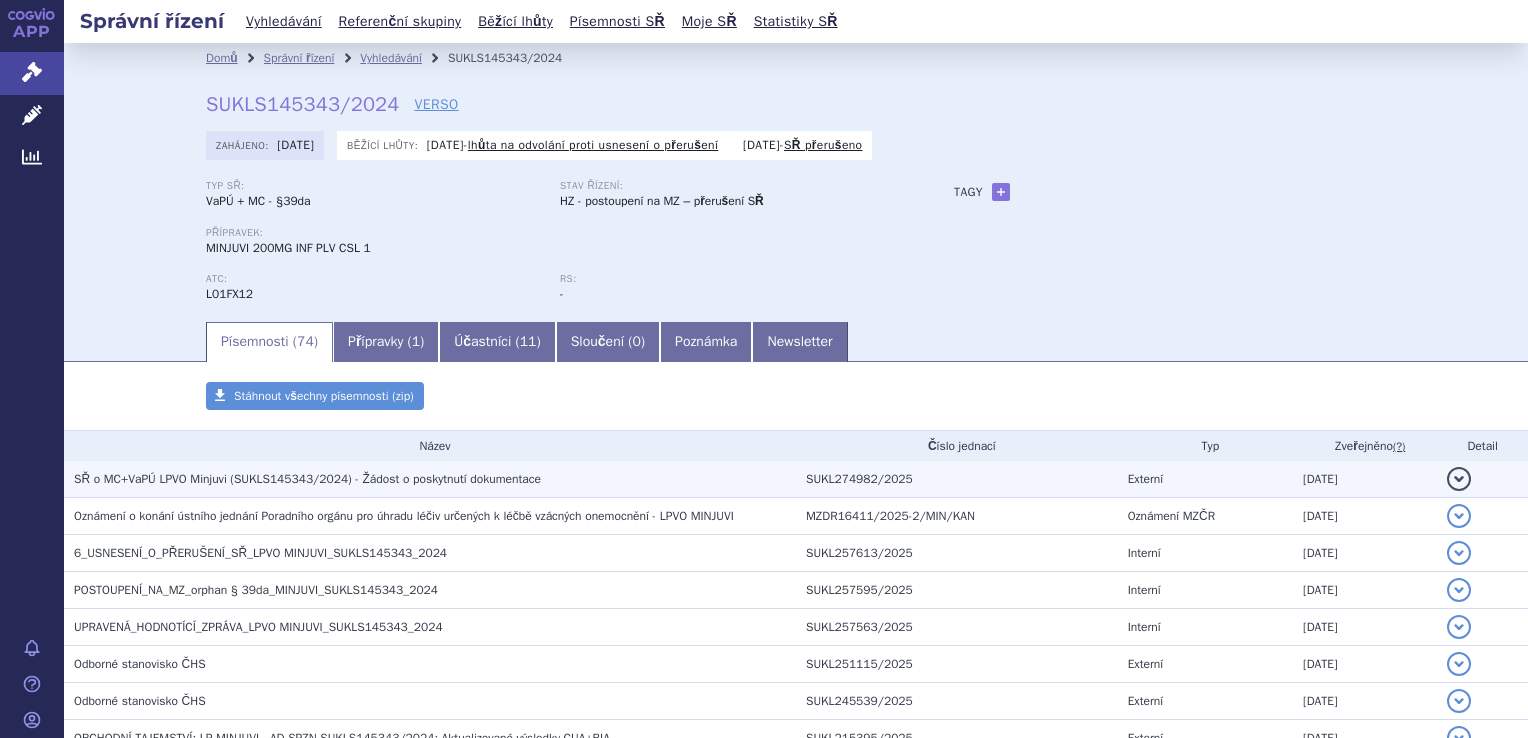 click on "SŘ o MC+VaPÚ LPVO Minjuvi (SUKLS145343/2024) - Žádost o poskytnutí dokumentace" at bounding box center [307, 479] 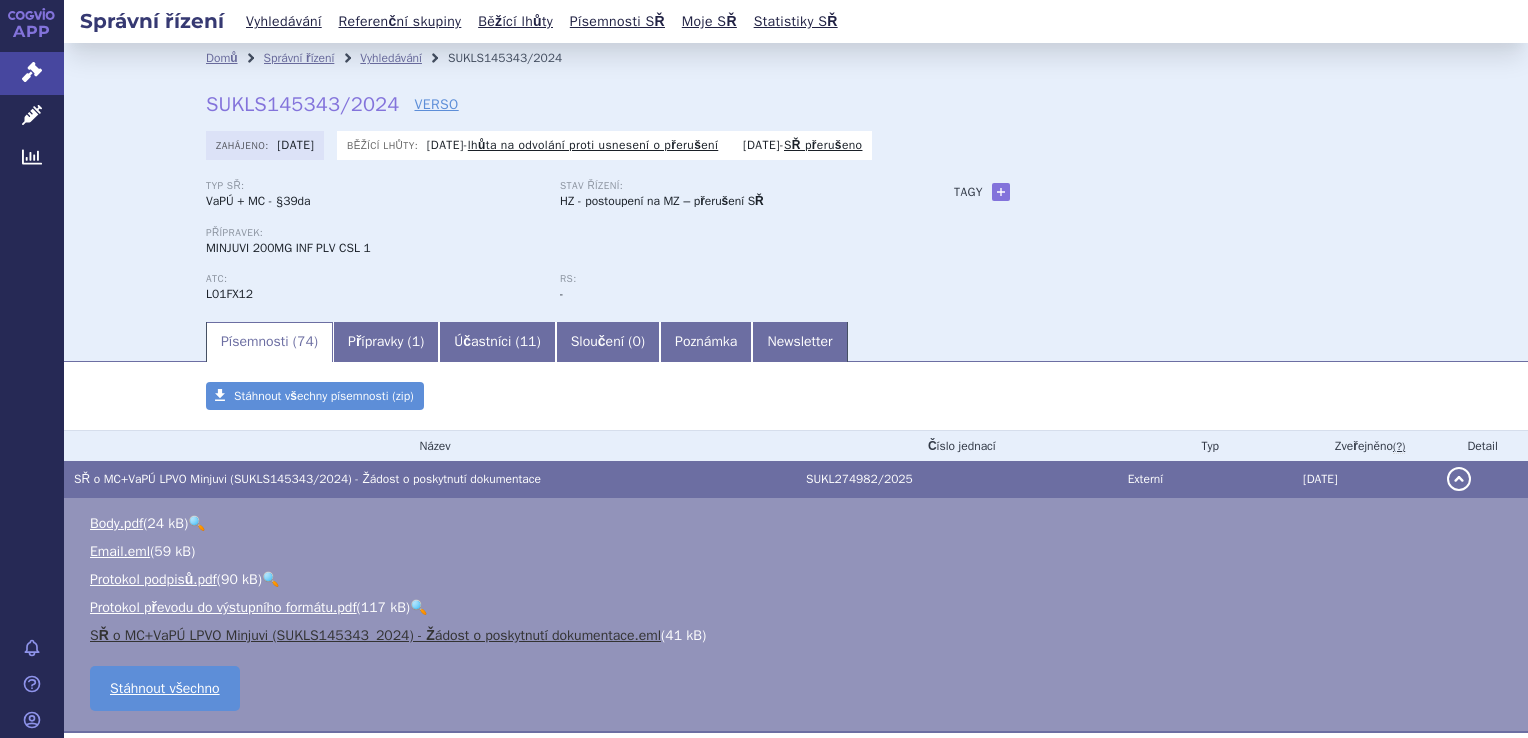 click on "SŘ o MC+VaPÚ LPVO Minjuvi (SUKLS145343_2024) - Žádost o poskytnutí dokumentace.eml" at bounding box center (375, 635) 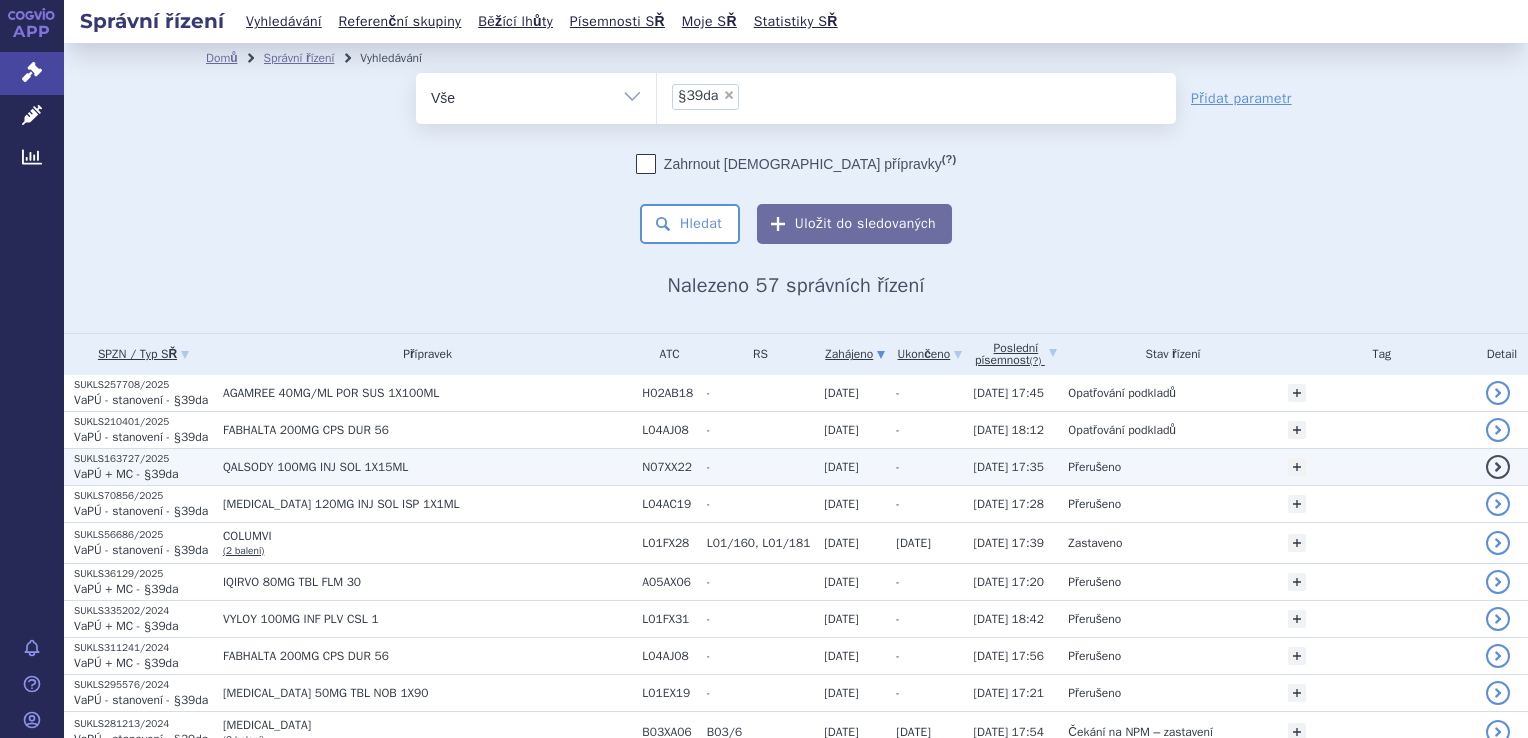 scroll, scrollTop: 0, scrollLeft: 0, axis: both 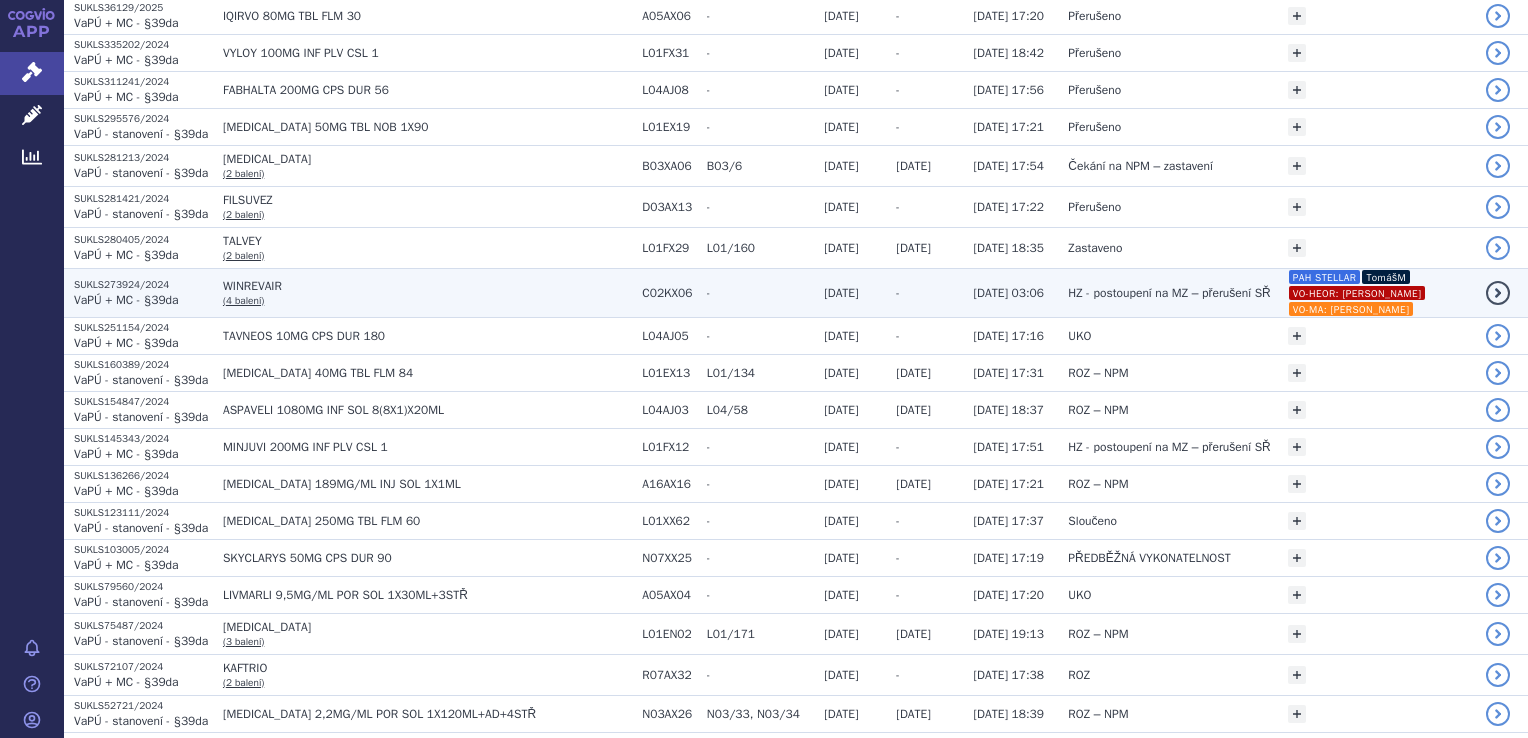 click on "WINREVAIR" at bounding box center [427, 286] 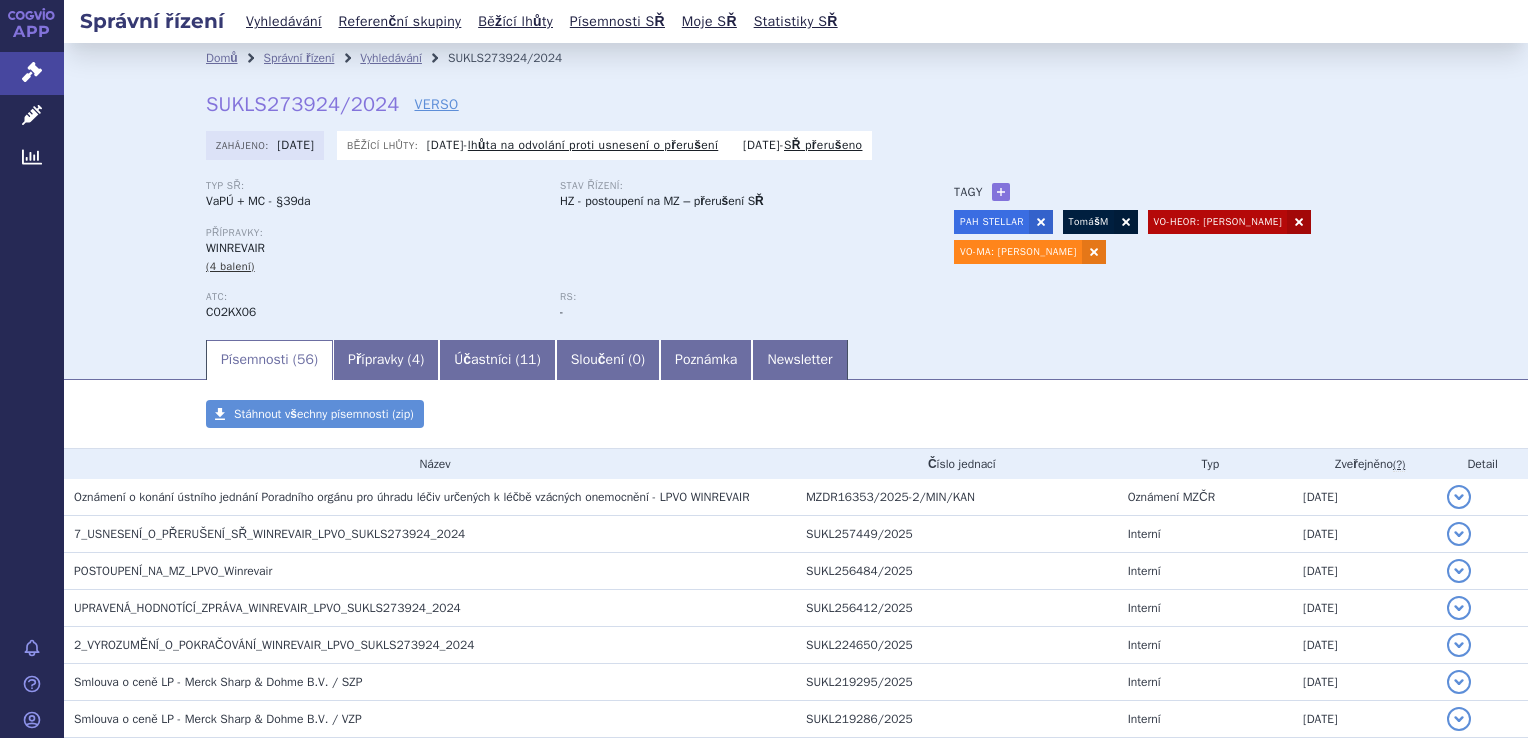 scroll, scrollTop: 0, scrollLeft: 0, axis: both 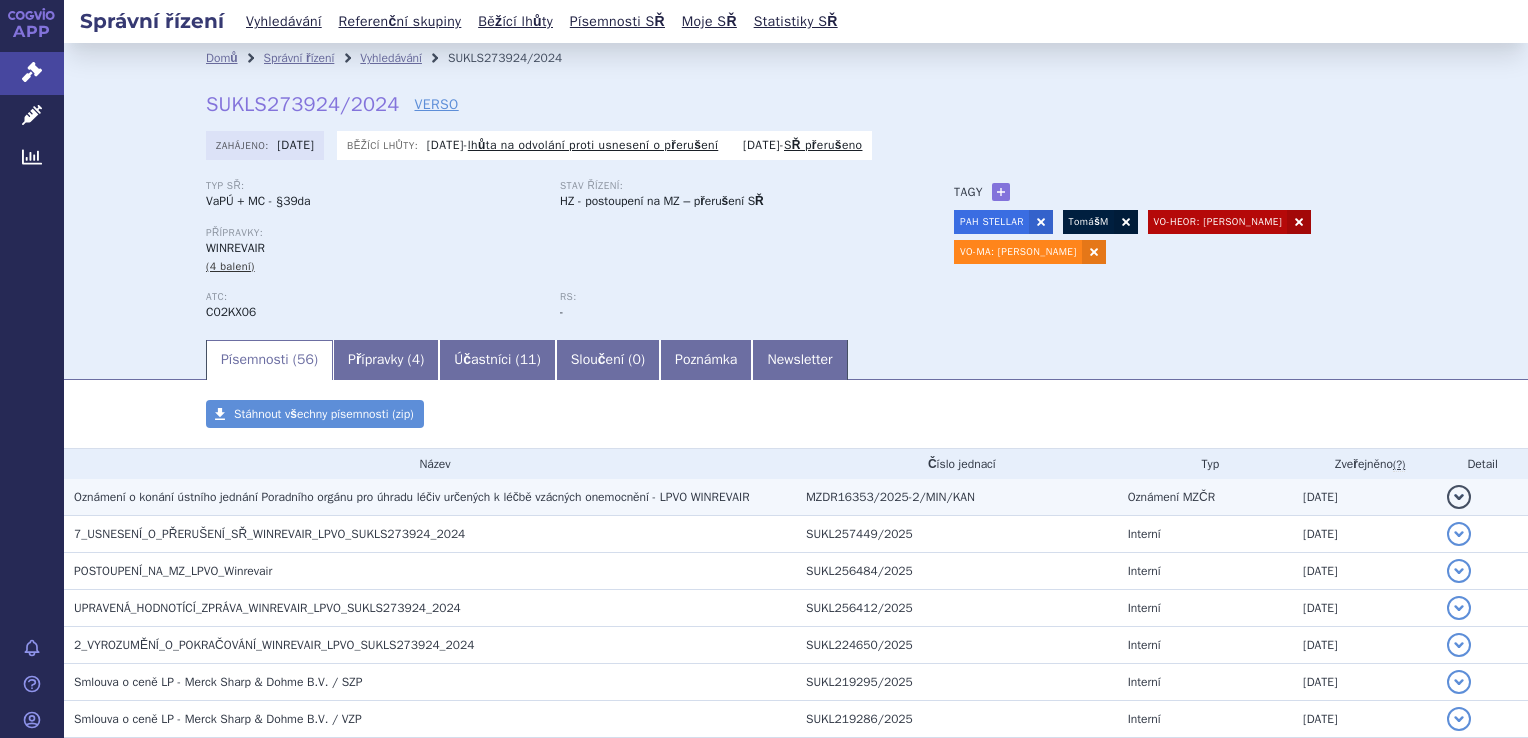 click on "Oznámení o konání ústního jednání Poradního orgánu pro úhradu léčiv určených k léčbě vzácných onemocnění - LPVO WINREVAIR" at bounding box center [412, 497] 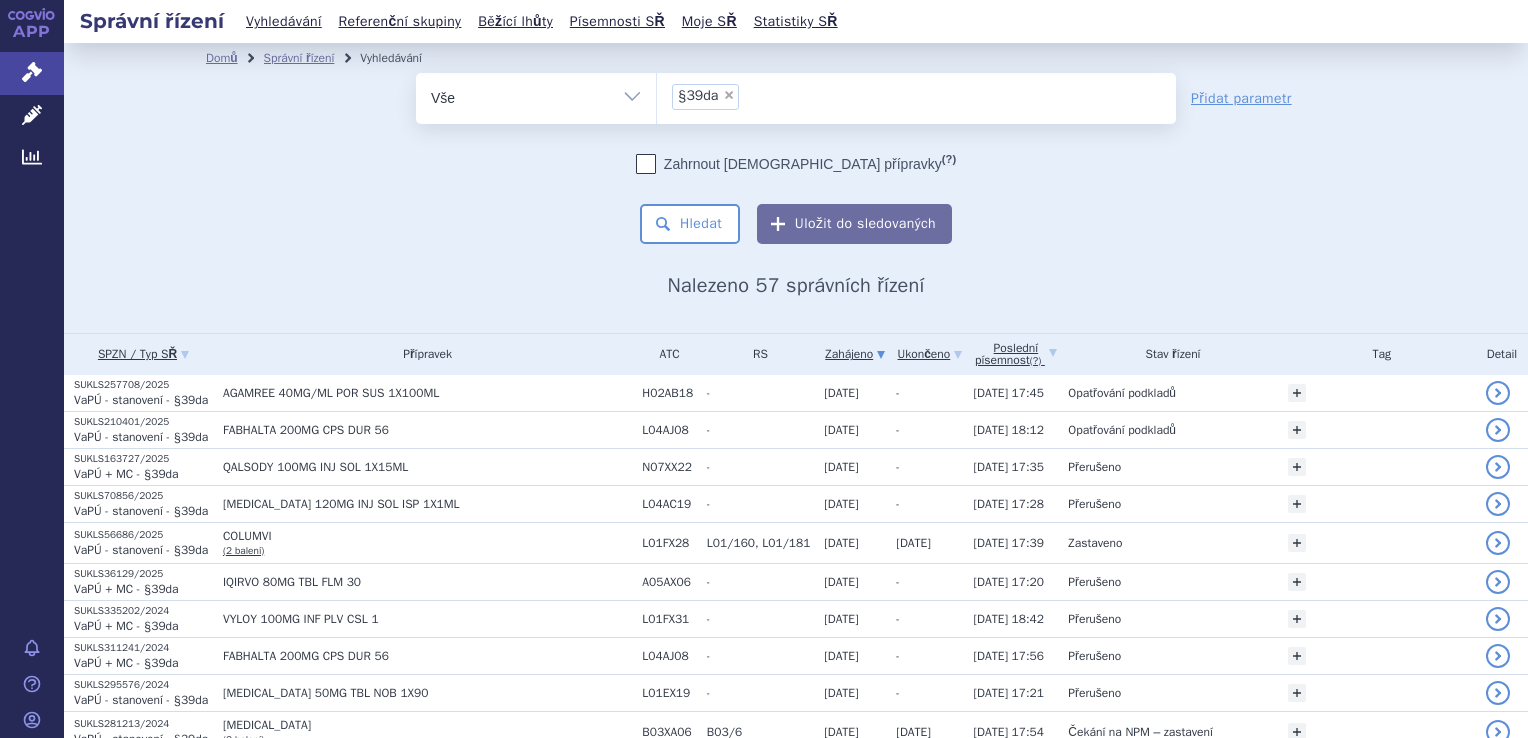 scroll, scrollTop: 0, scrollLeft: 0, axis: both 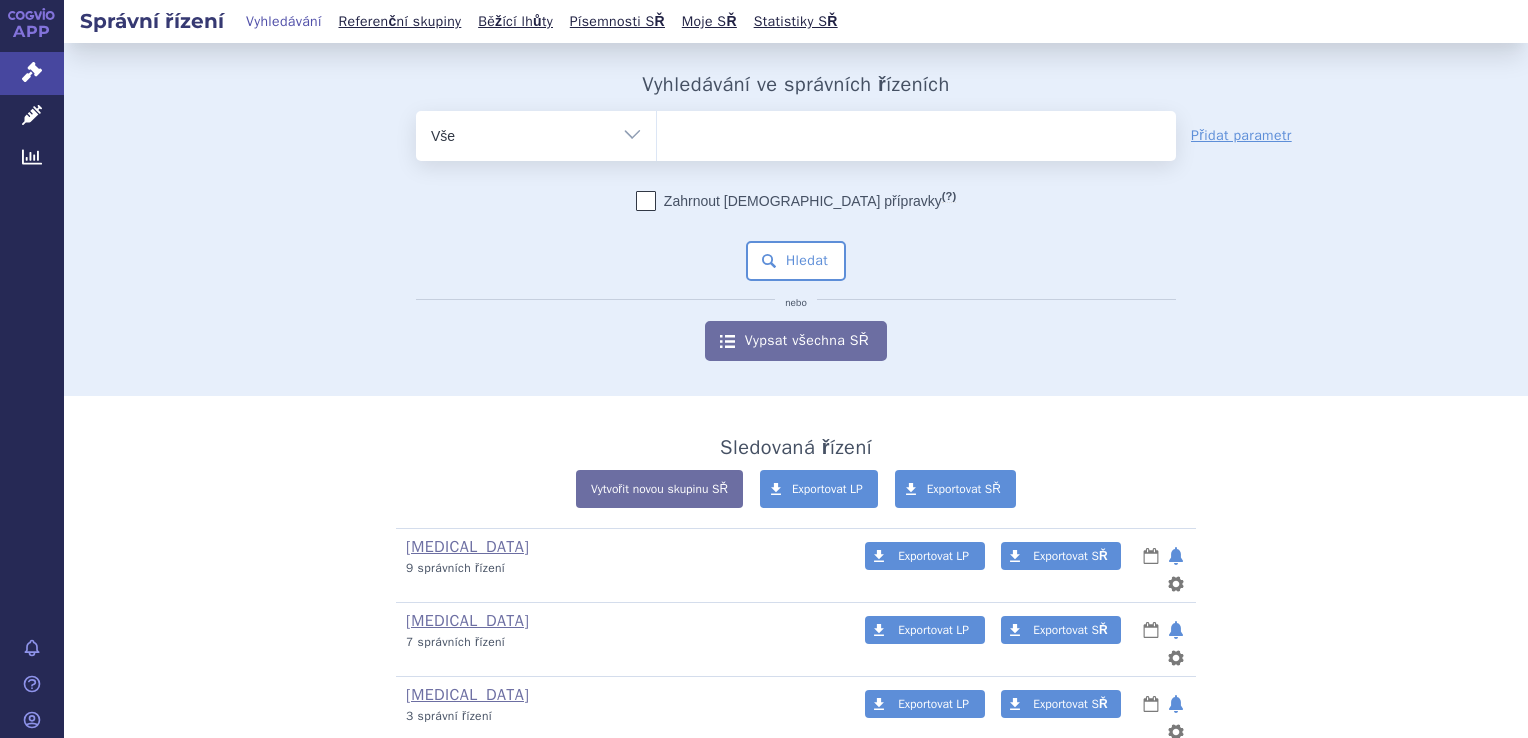 click at bounding box center [916, 132] 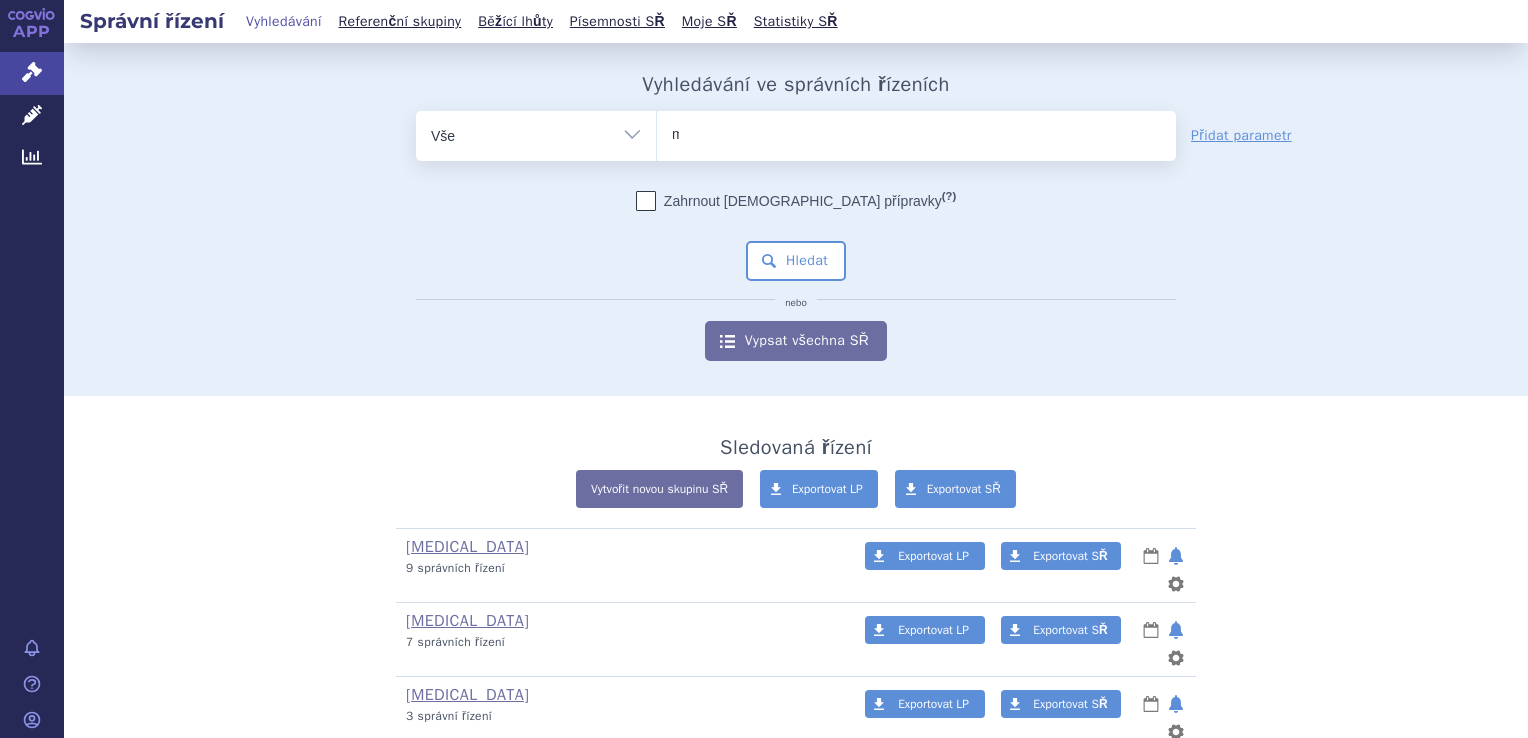 type on "mi" 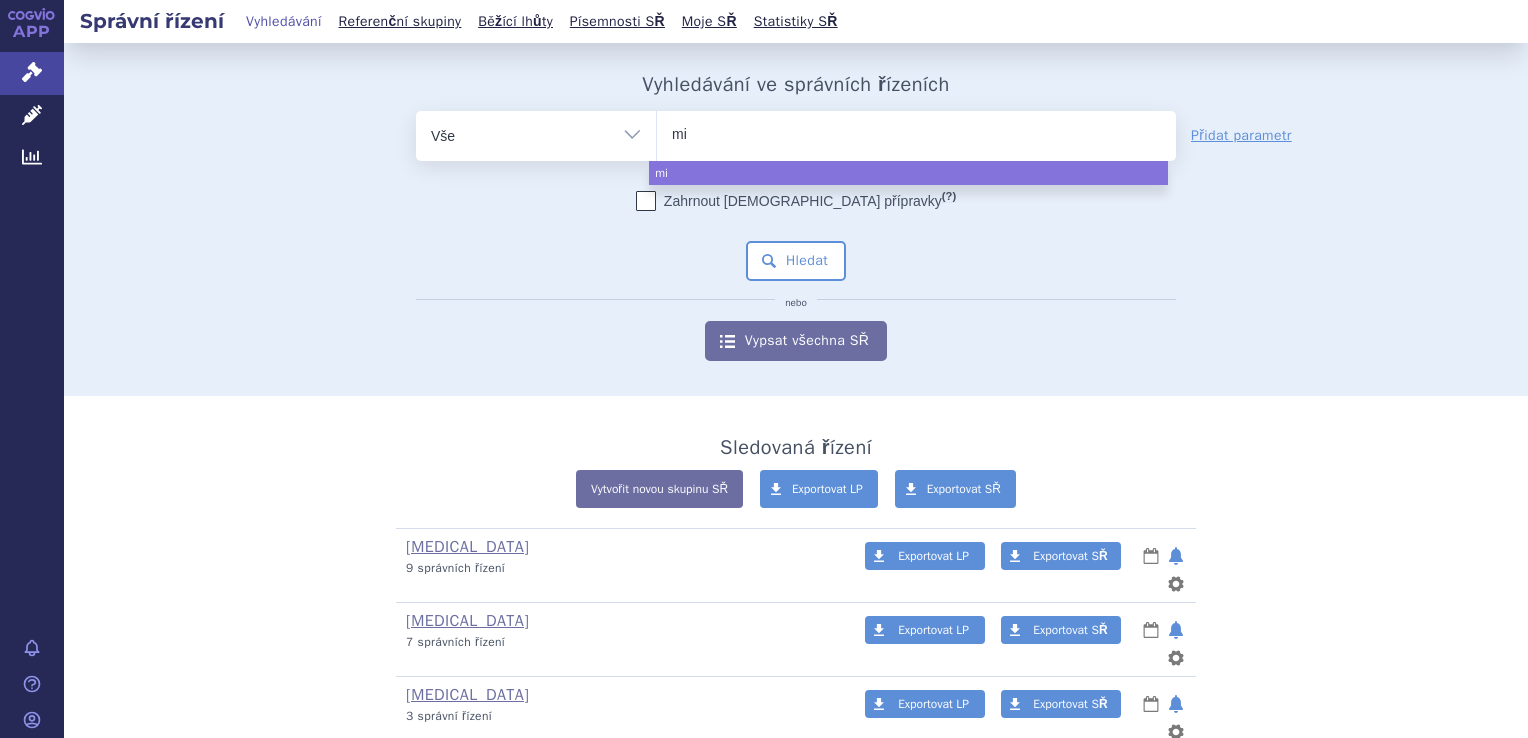 type on "min" 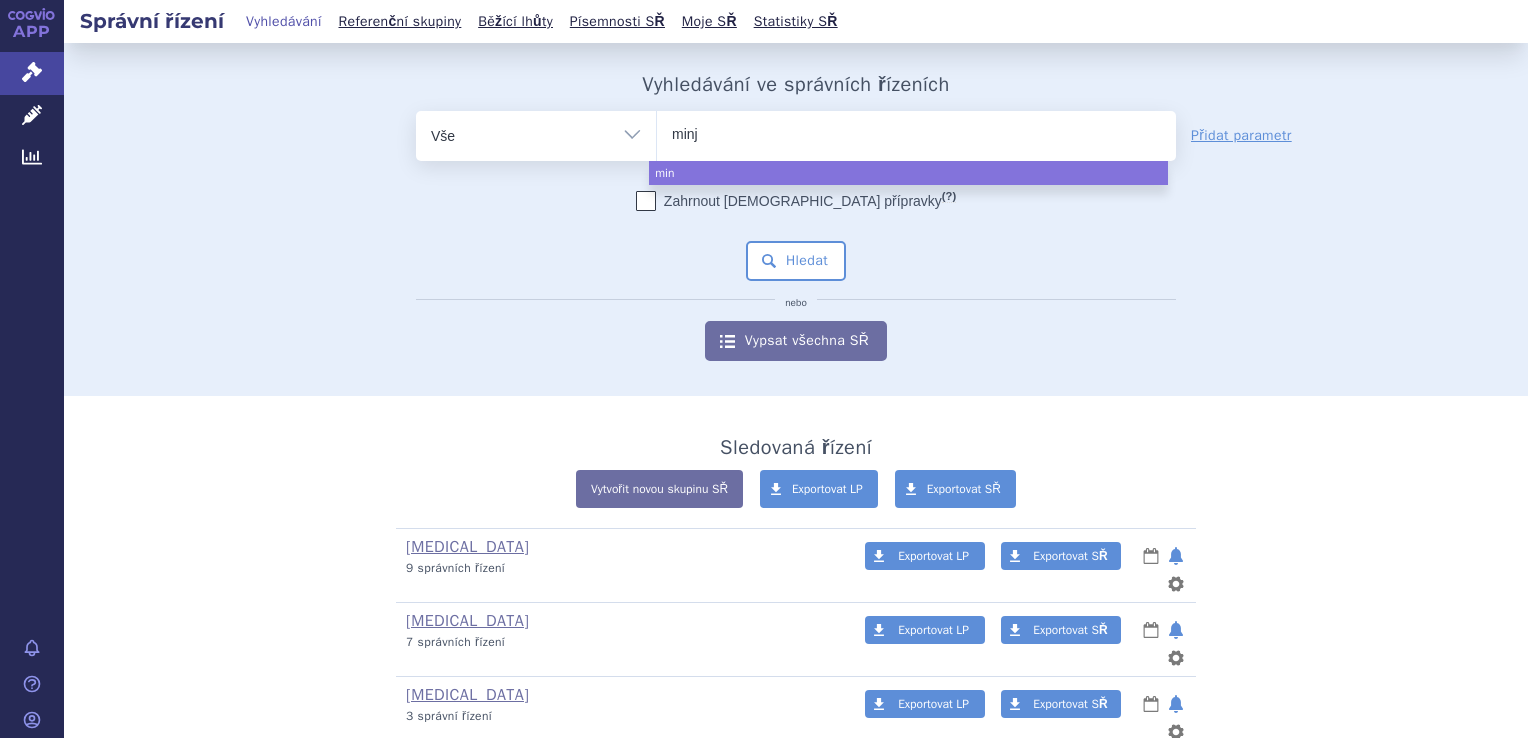 type on "minju" 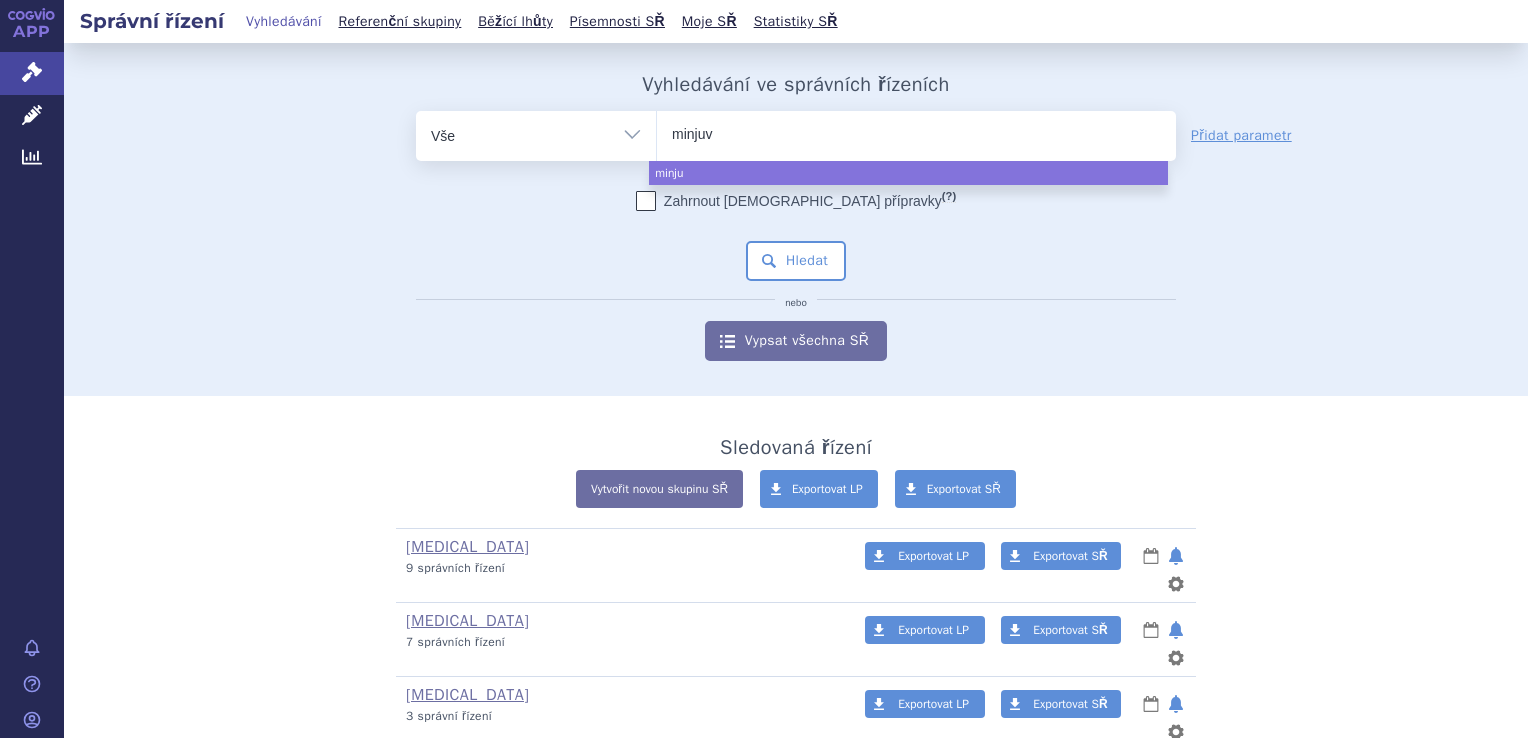 type on "minjuvi" 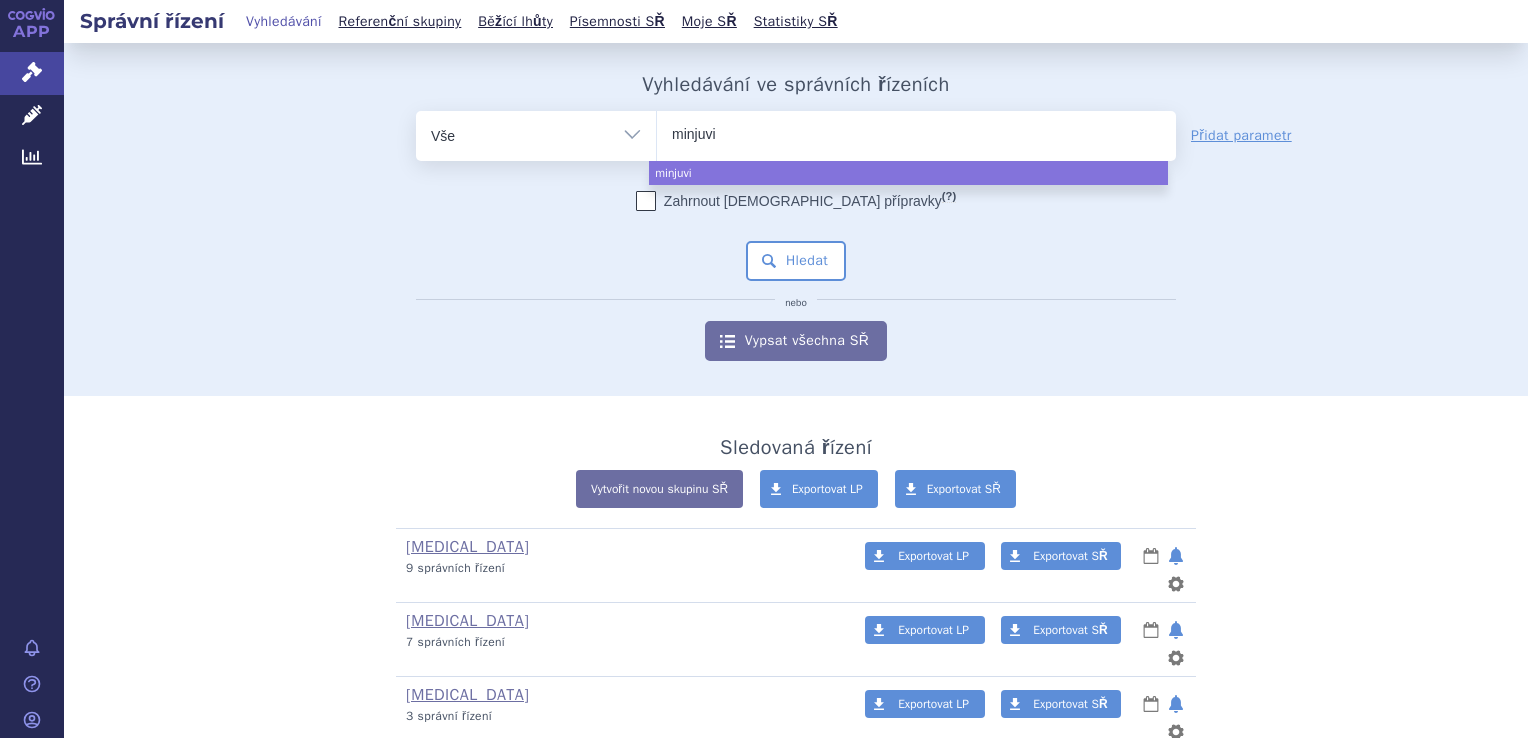 select on "minjuvi" 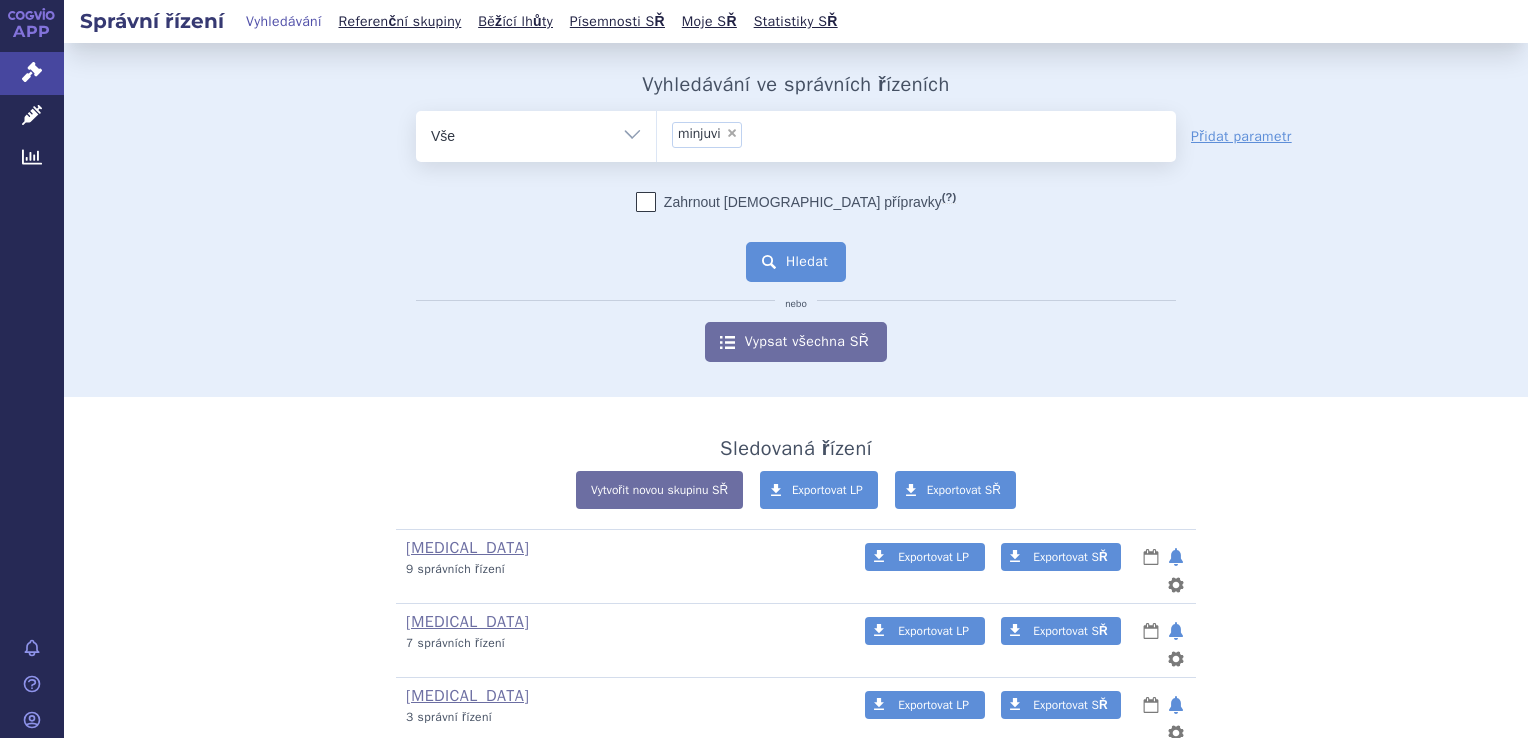 click on "Hledat" at bounding box center (796, 262) 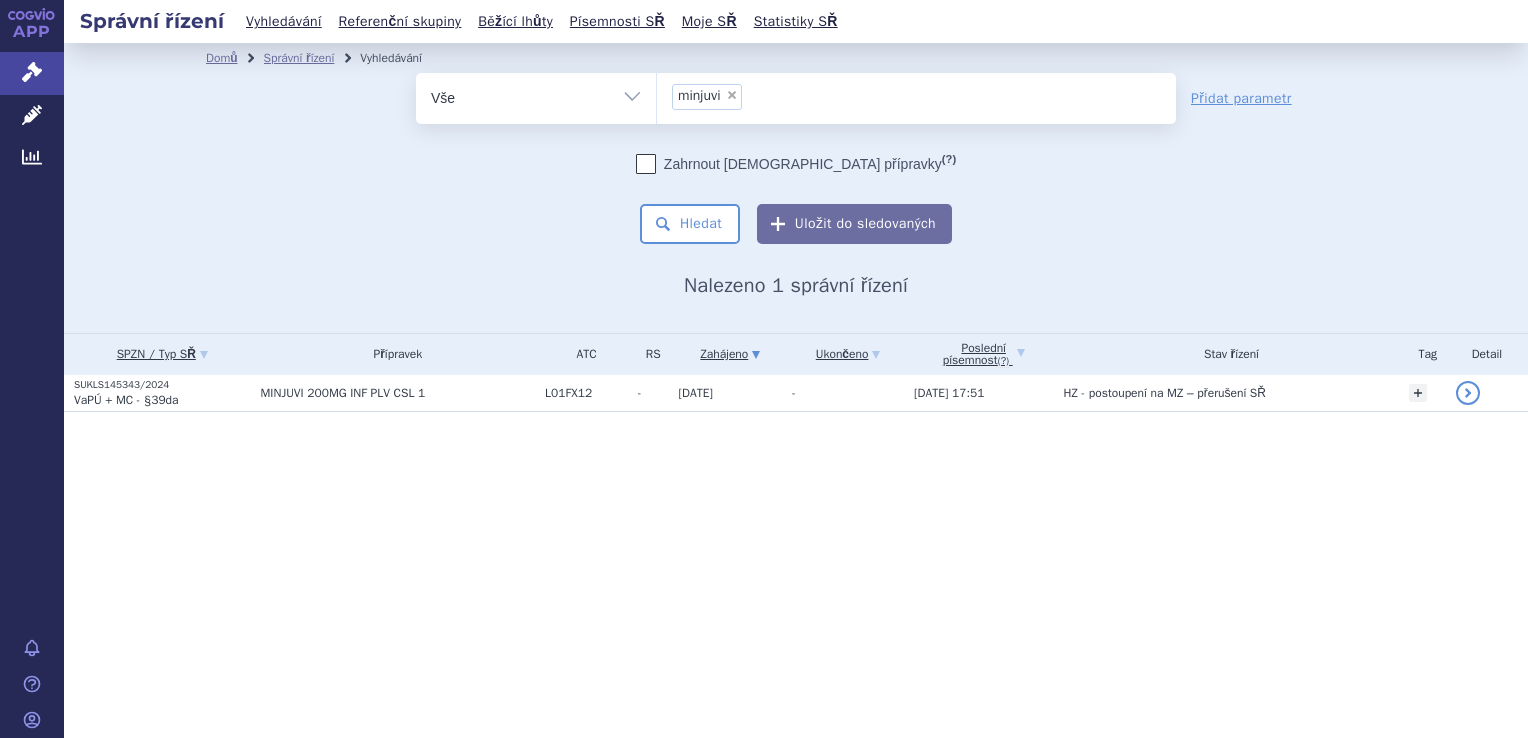 scroll, scrollTop: 0, scrollLeft: 0, axis: both 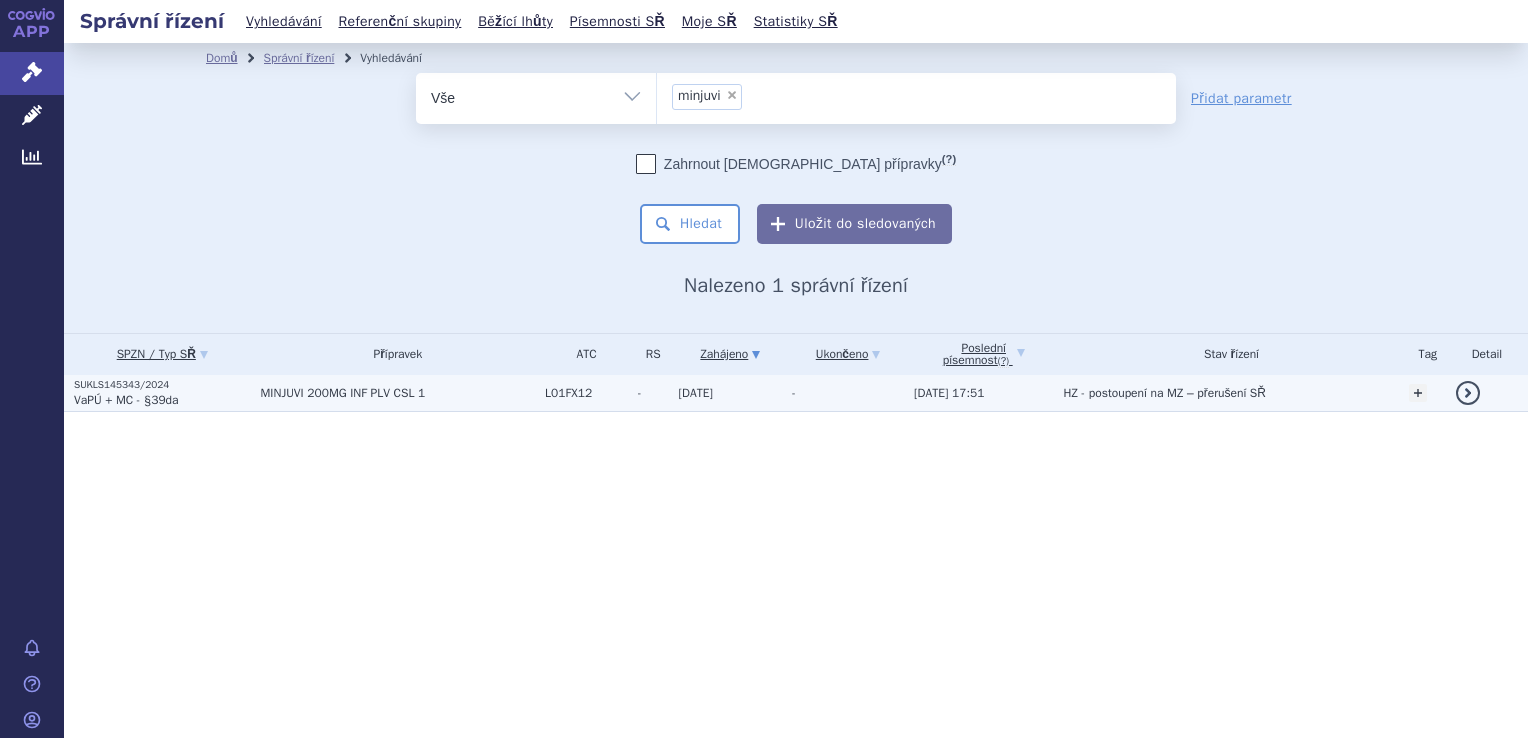 click on "12.06.2024" at bounding box center (725, 393) 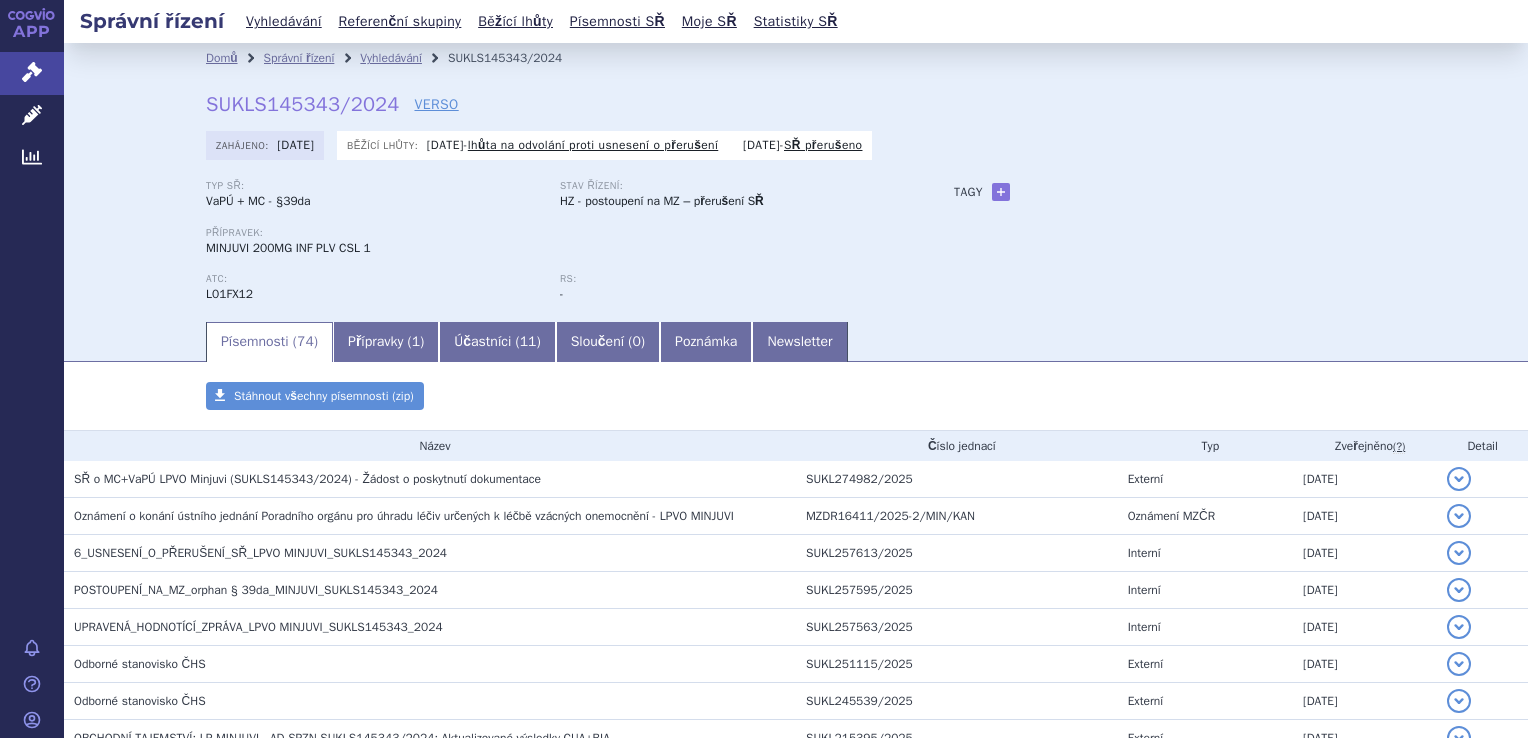 scroll, scrollTop: 0, scrollLeft: 0, axis: both 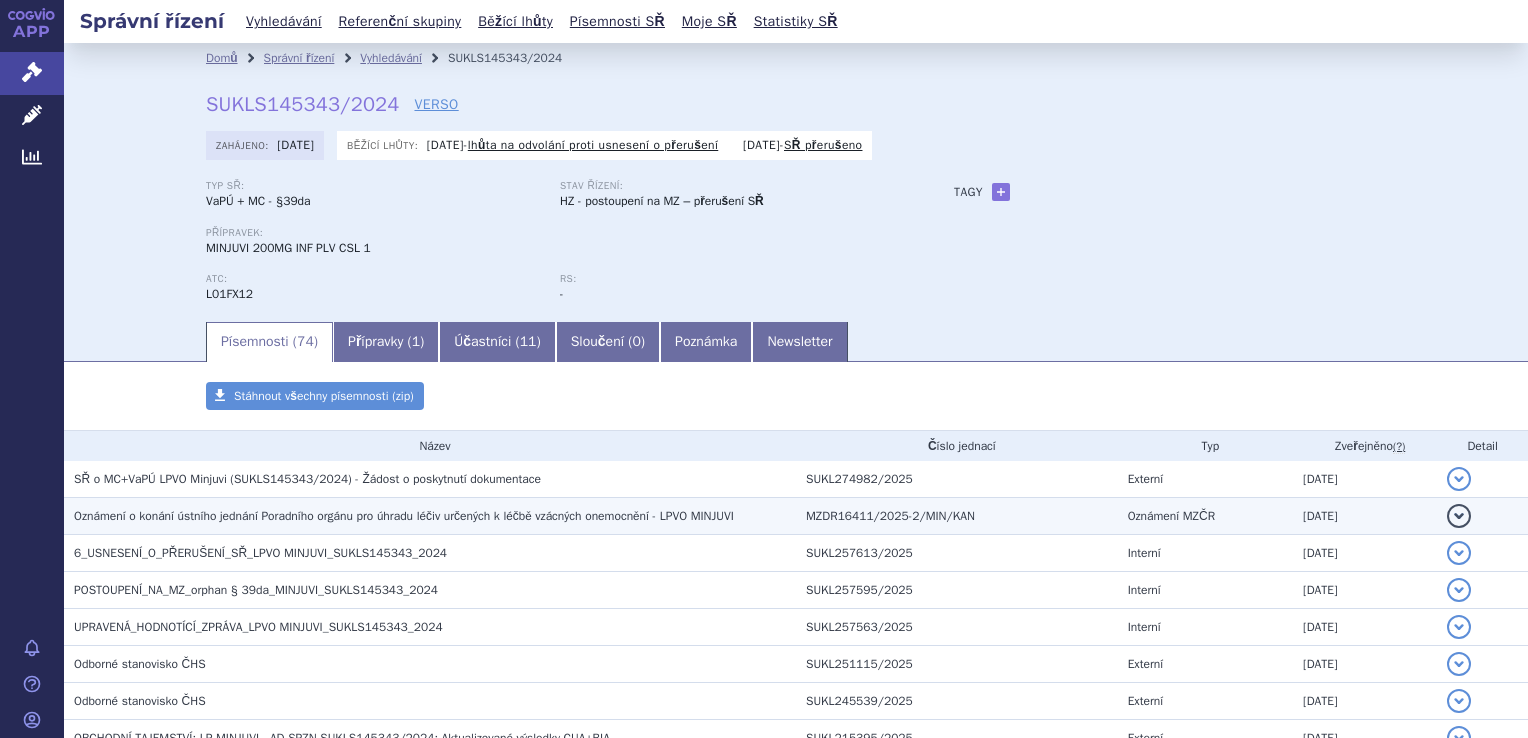 click on "Oznámení o konání ústního jednání Poradního orgánu pro úhradu léčiv určených k léčbě vzácných onemocnění - LPVO MINJUVI" at bounding box center [430, 516] 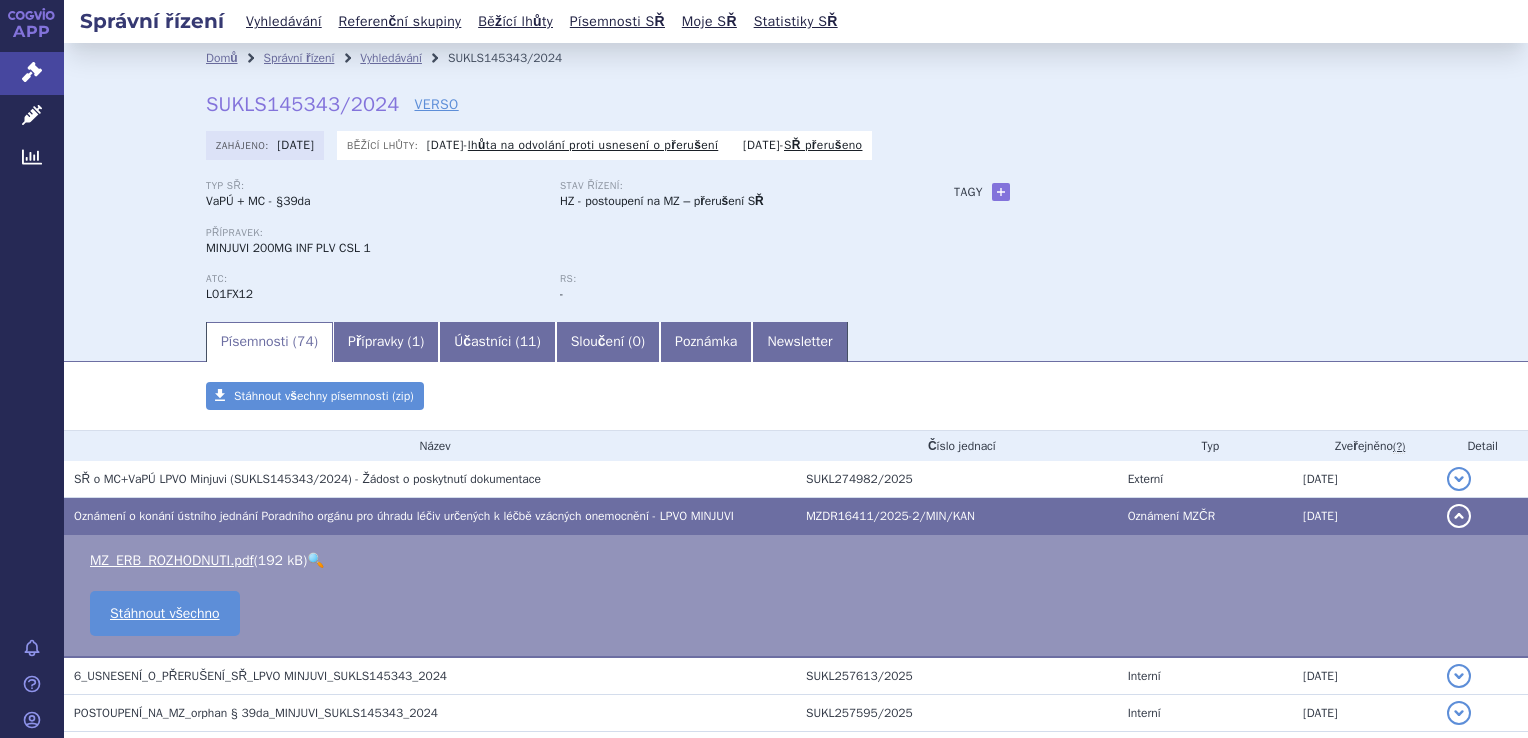 click on "🔍" at bounding box center [315, 560] 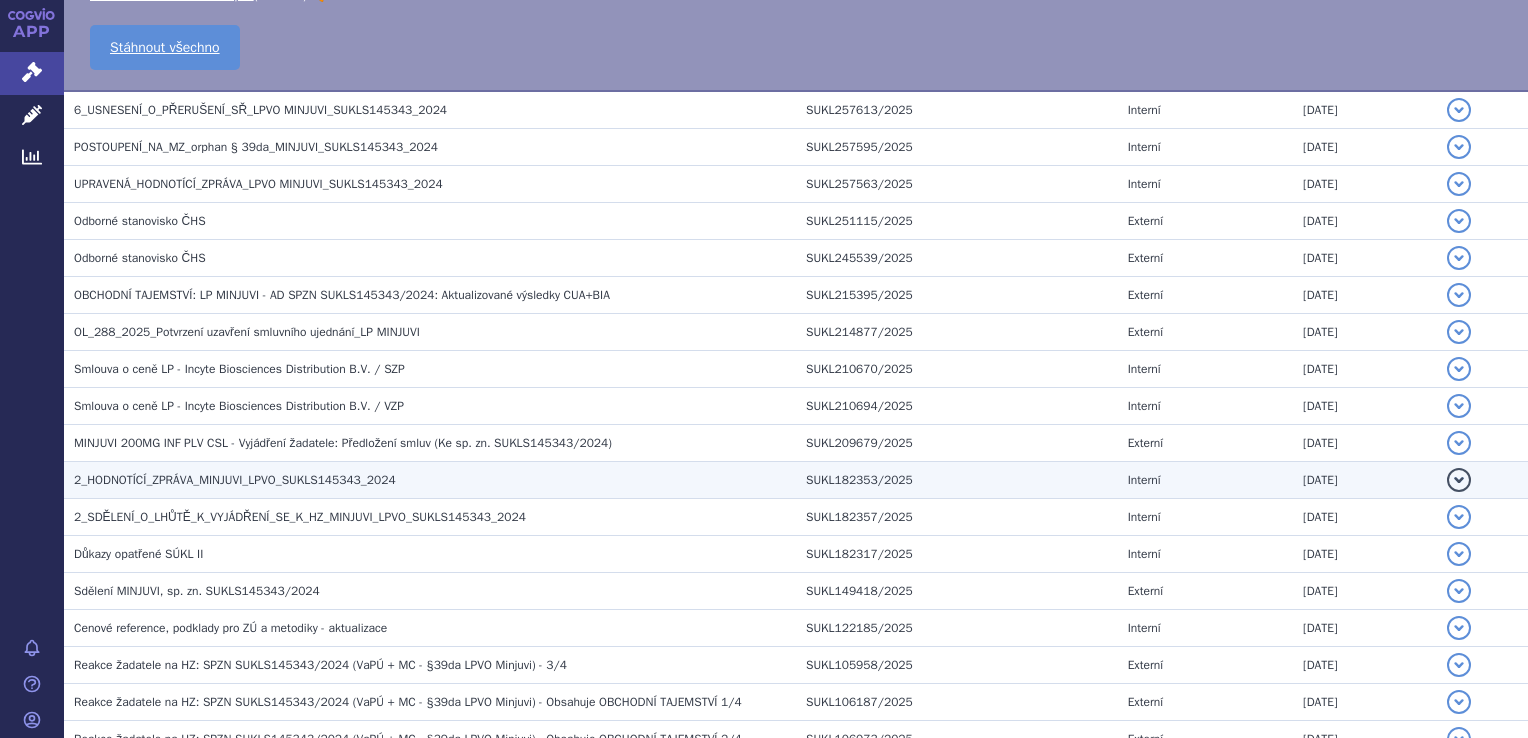 click on "2_HODNOTÍCÍ_ZPRÁVA_MINJUVI_LPVO_SUKLS145343_2024" at bounding box center [435, 480] 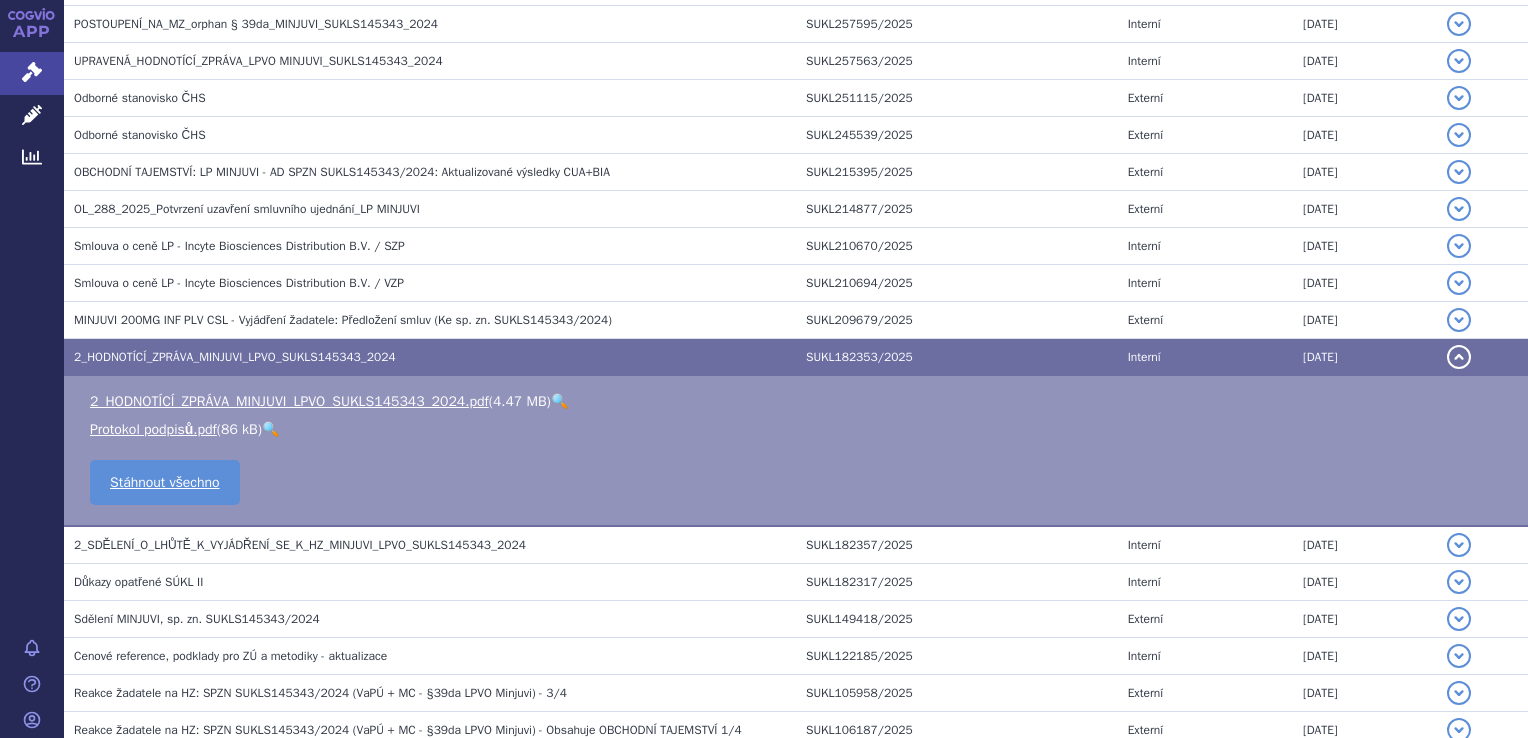 scroll, scrollTop: 444, scrollLeft: 0, axis: vertical 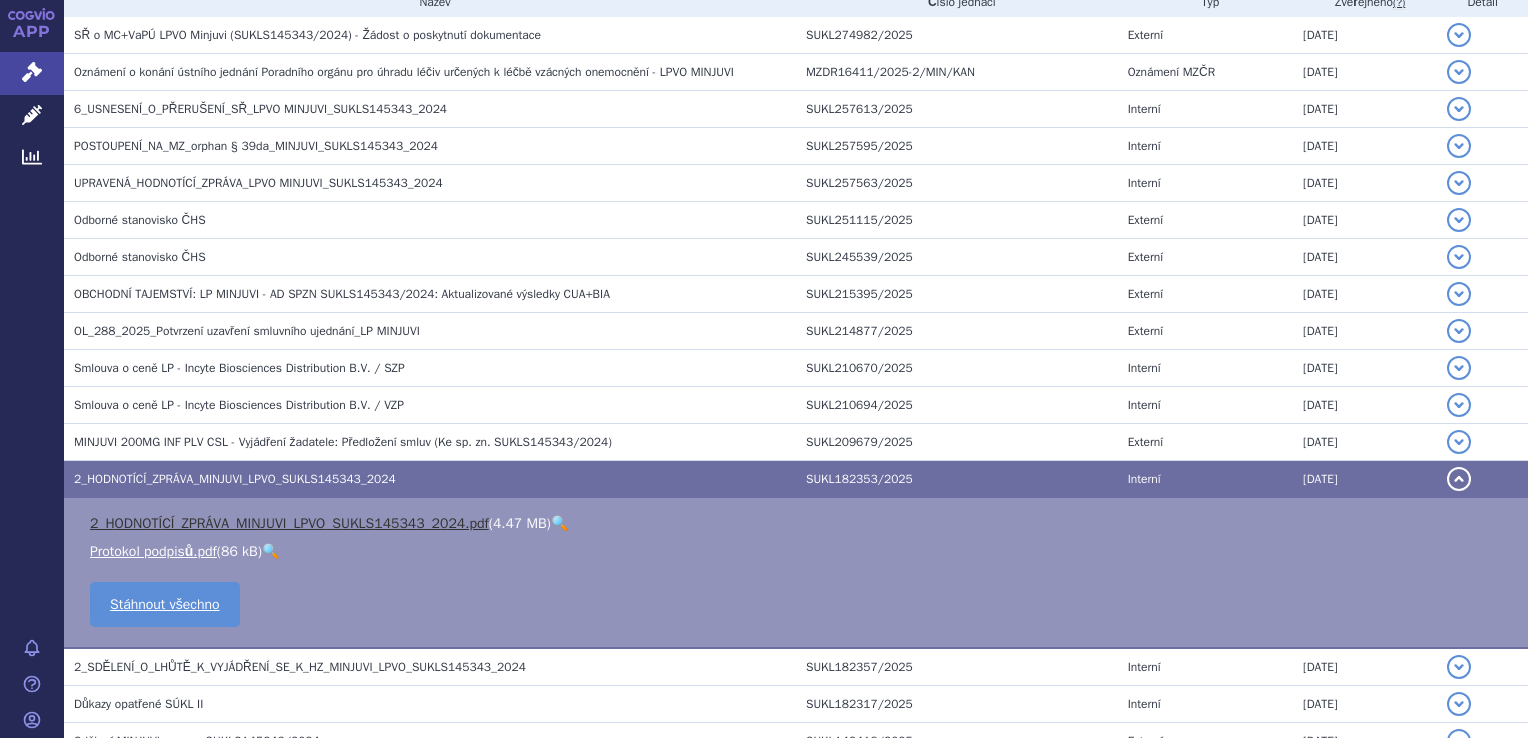 click on "2_HODNOTÍCÍ_ZPRÁVA_MINJUVI_LPVO_SUKLS145343_2024.pdf" at bounding box center (289, 523) 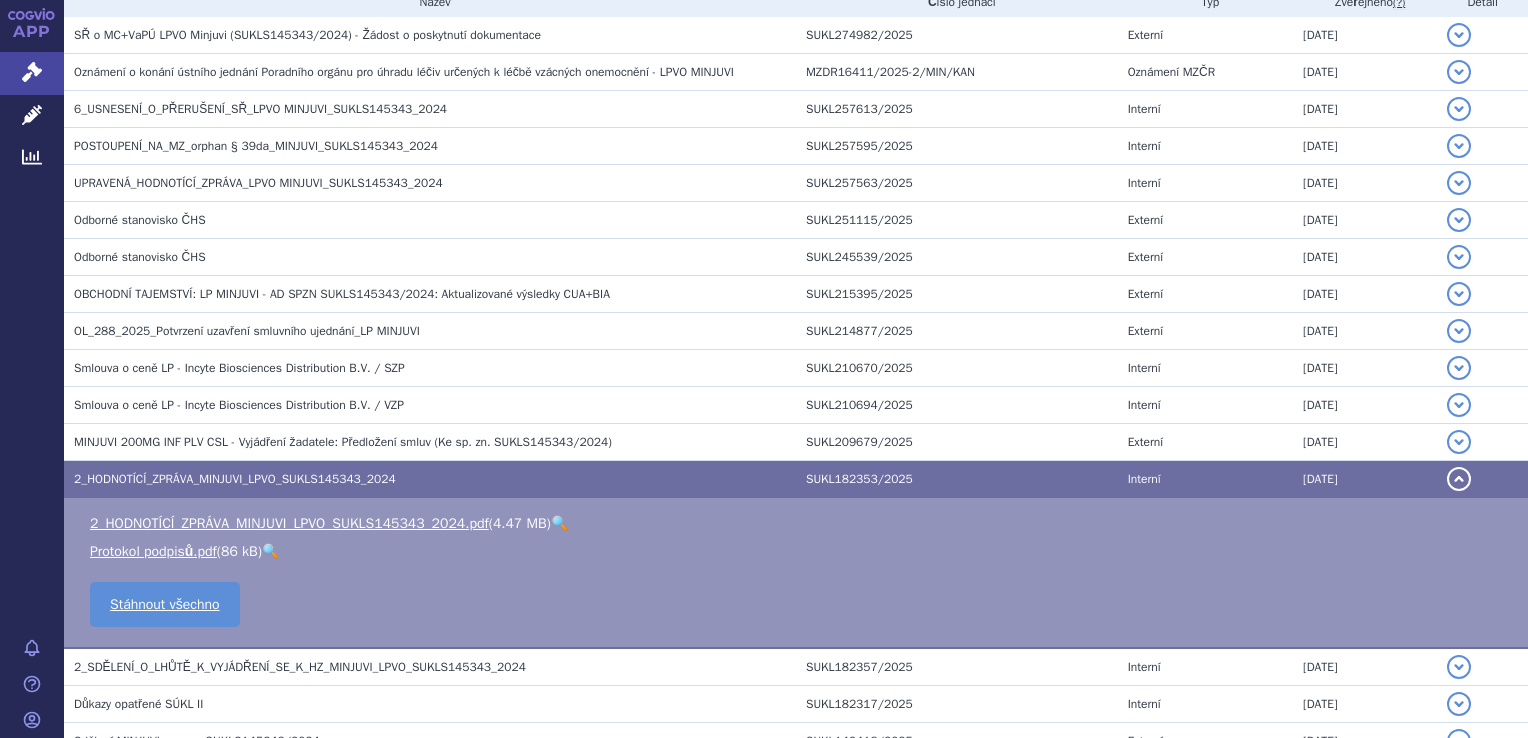 scroll, scrollTop: 0, scrollLeft: 0, axis: both 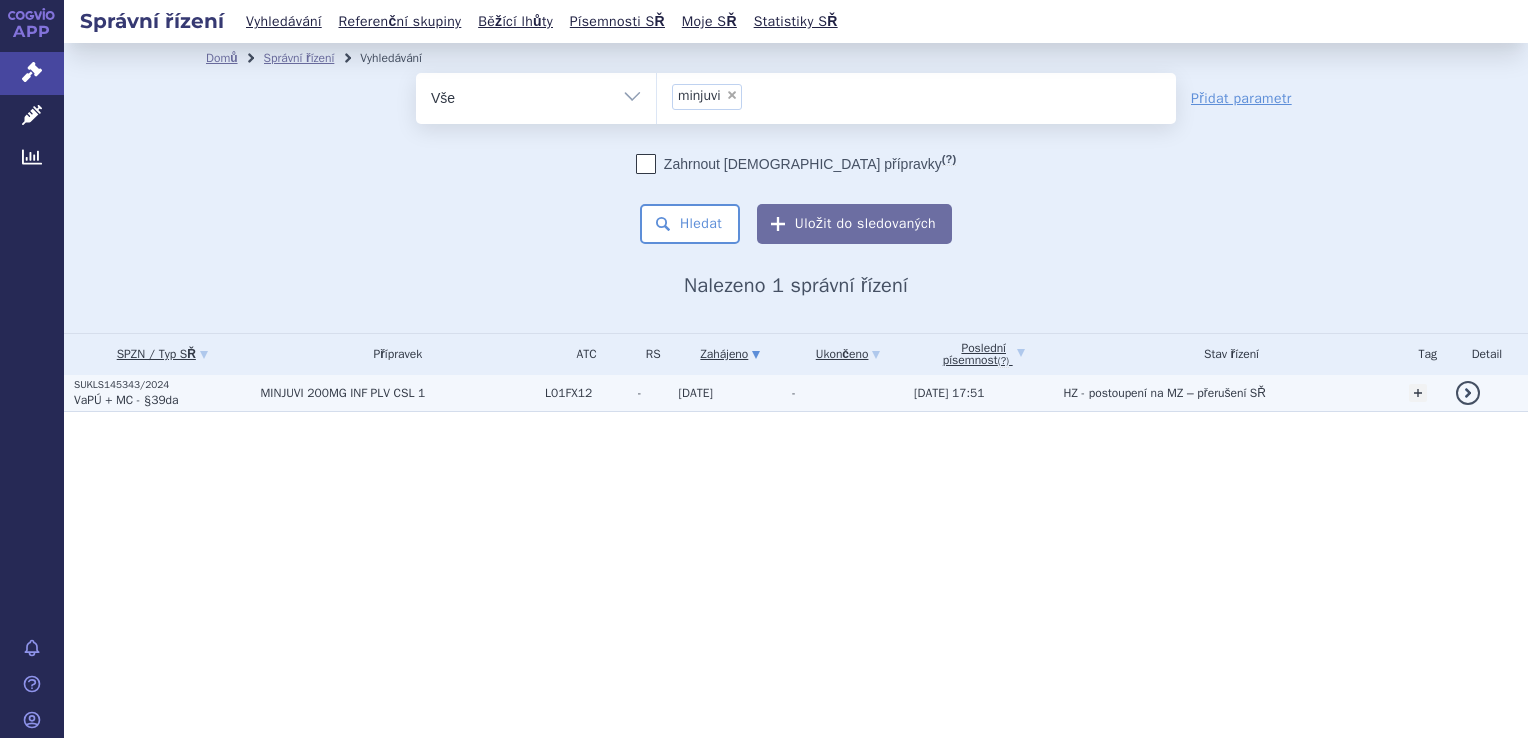 click on "MINJUVI 200MG INF PLV CSL 1" at bounding box center (393, 393) 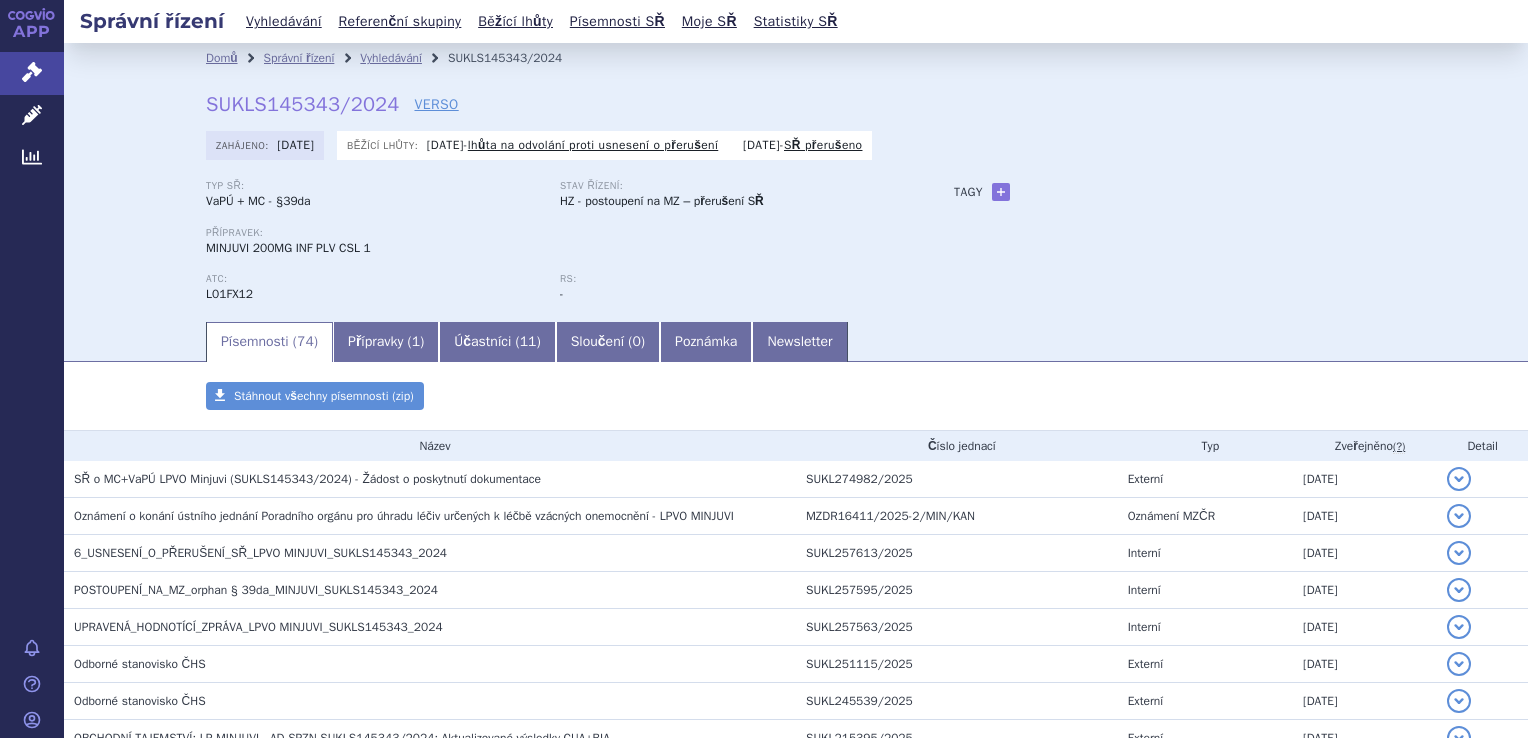 scroll, scrollTop: 0, scrollLeft: 0, axis: both 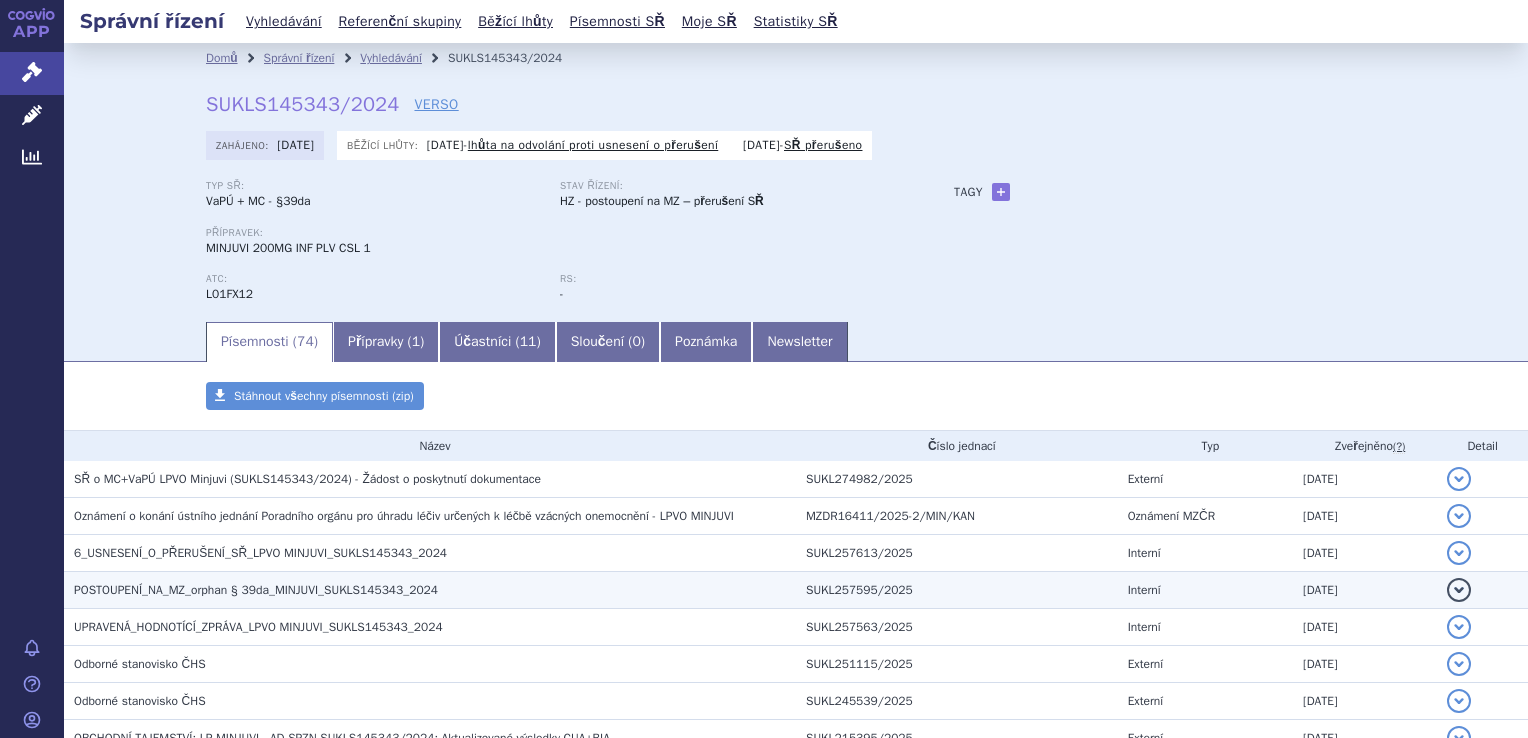 click on "POSTOUPENÍ_NA_MZ_orphan § 39da_MINJUVI_SUKLS145343_2024" at bounding box center (430, 590) 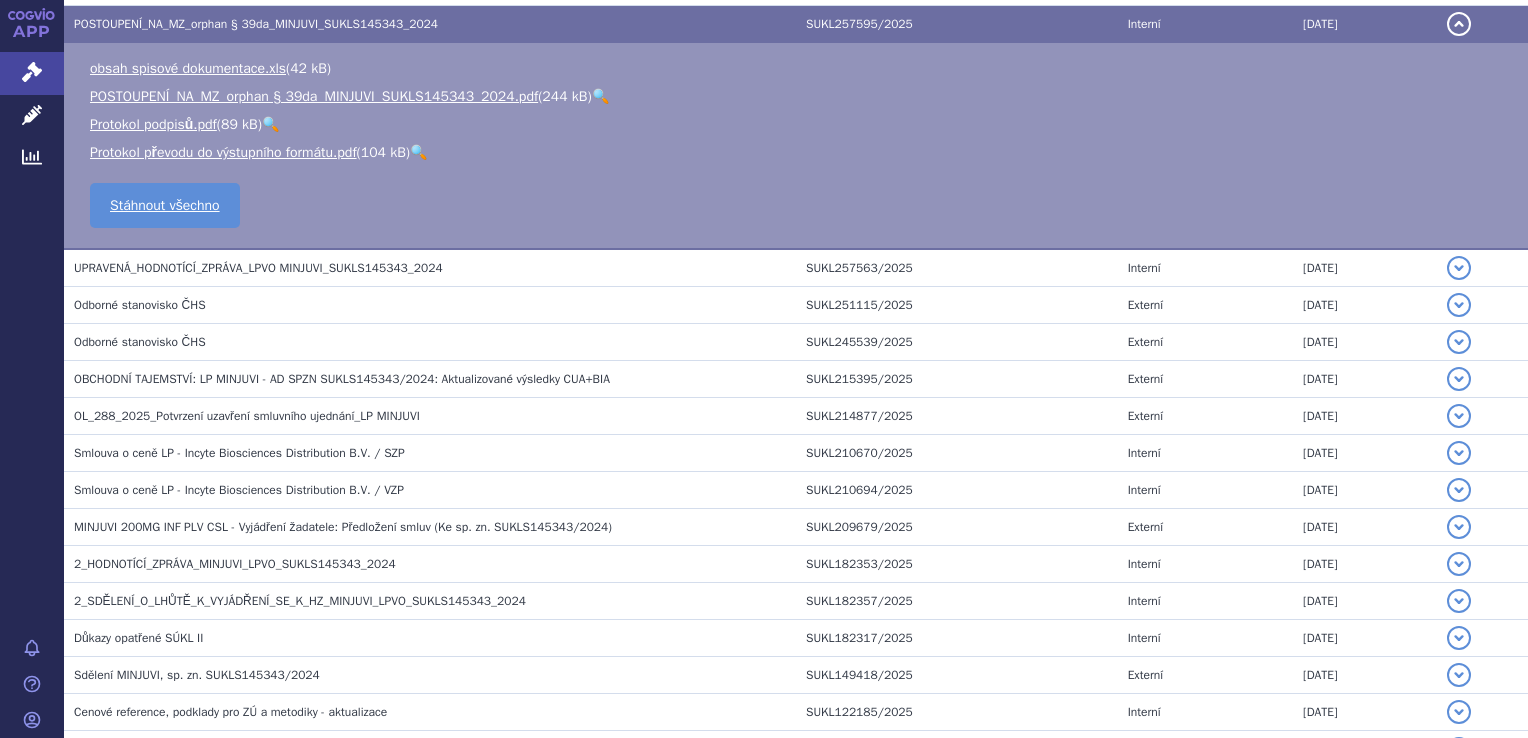 scroll, scrollTop: 0, scrollLeft: 0, axis: both 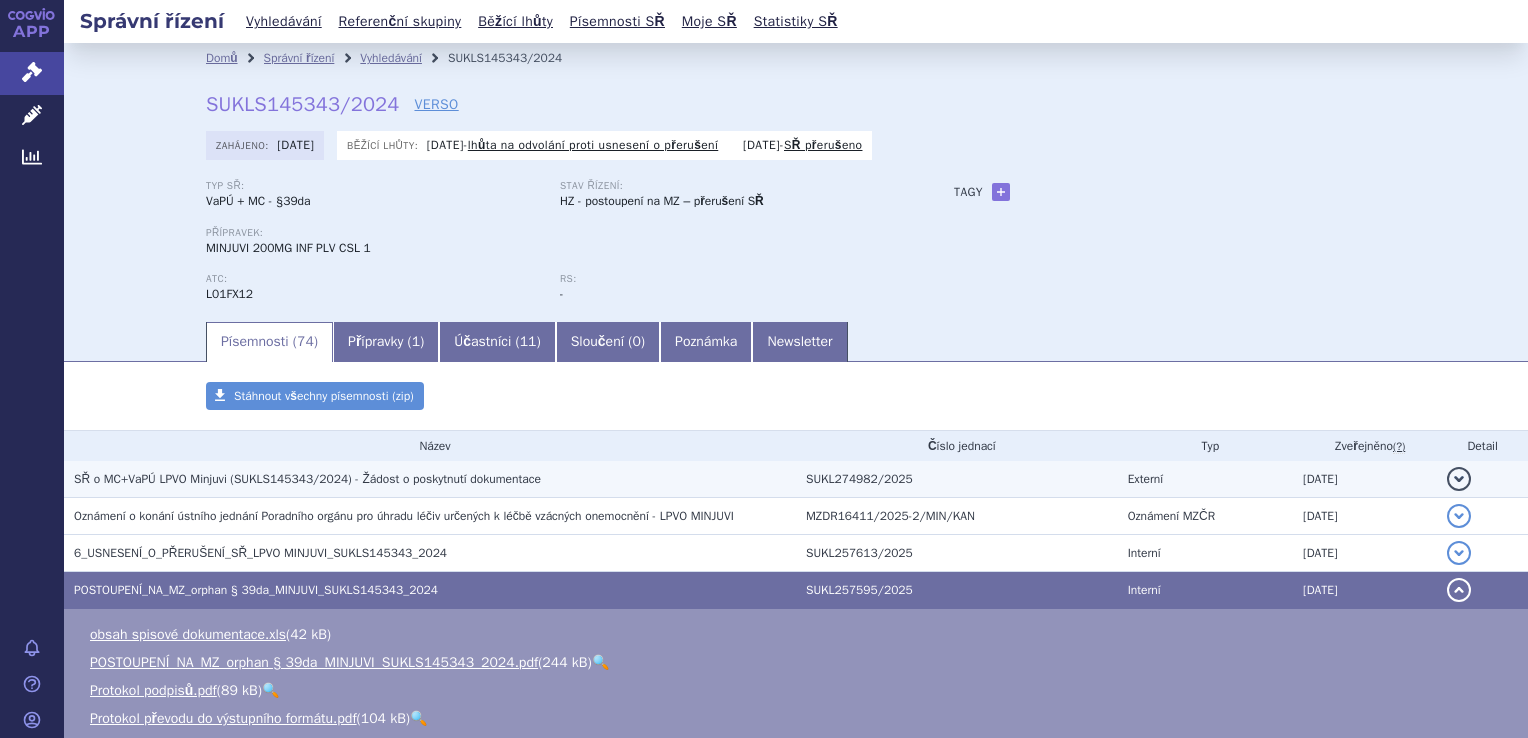 click on "SŘ o MC+VaPÚ LPVO Minjuvi (SUKLS145343/2024) - Žádost o poskytnutí dokumentace" at bounding box center (307, 479) 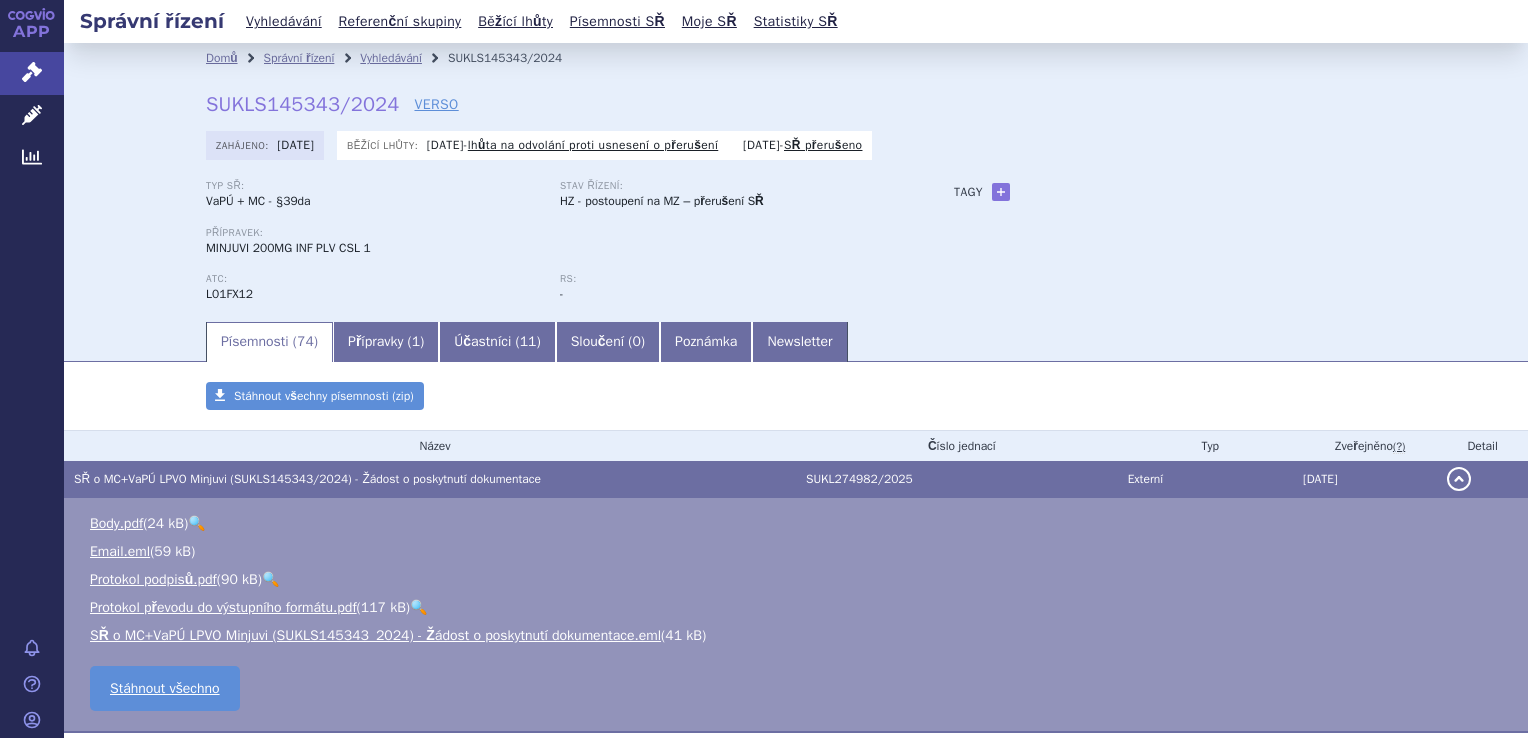 scroll, scrollTop: 566, scrollLeft: 0, axis: vertical 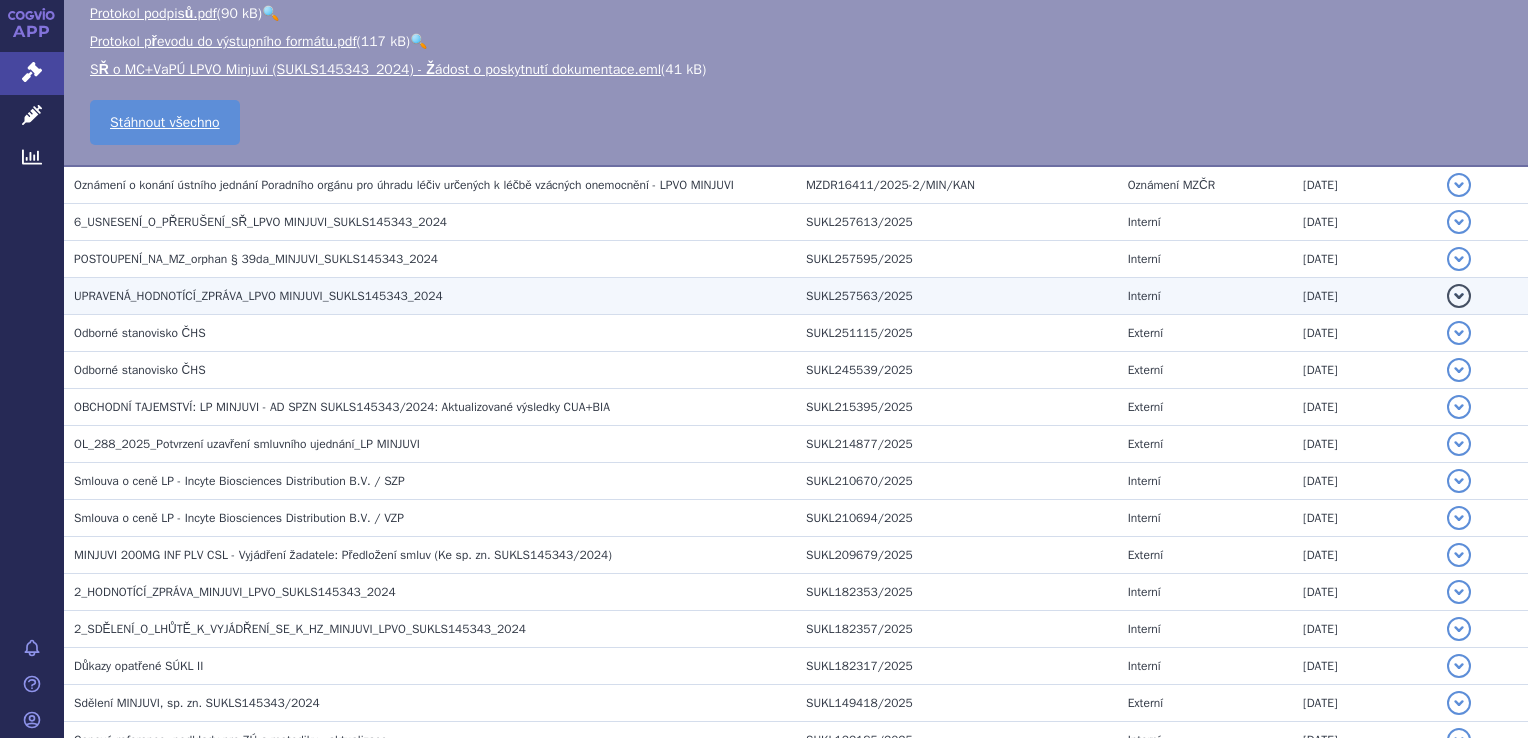 click on "UPRAVENÁ_HODNOTÍCÍ_ZPRÁVA_LPVO MINJUVI_SUKLS145343_2024" at bounding box center (435, 296) 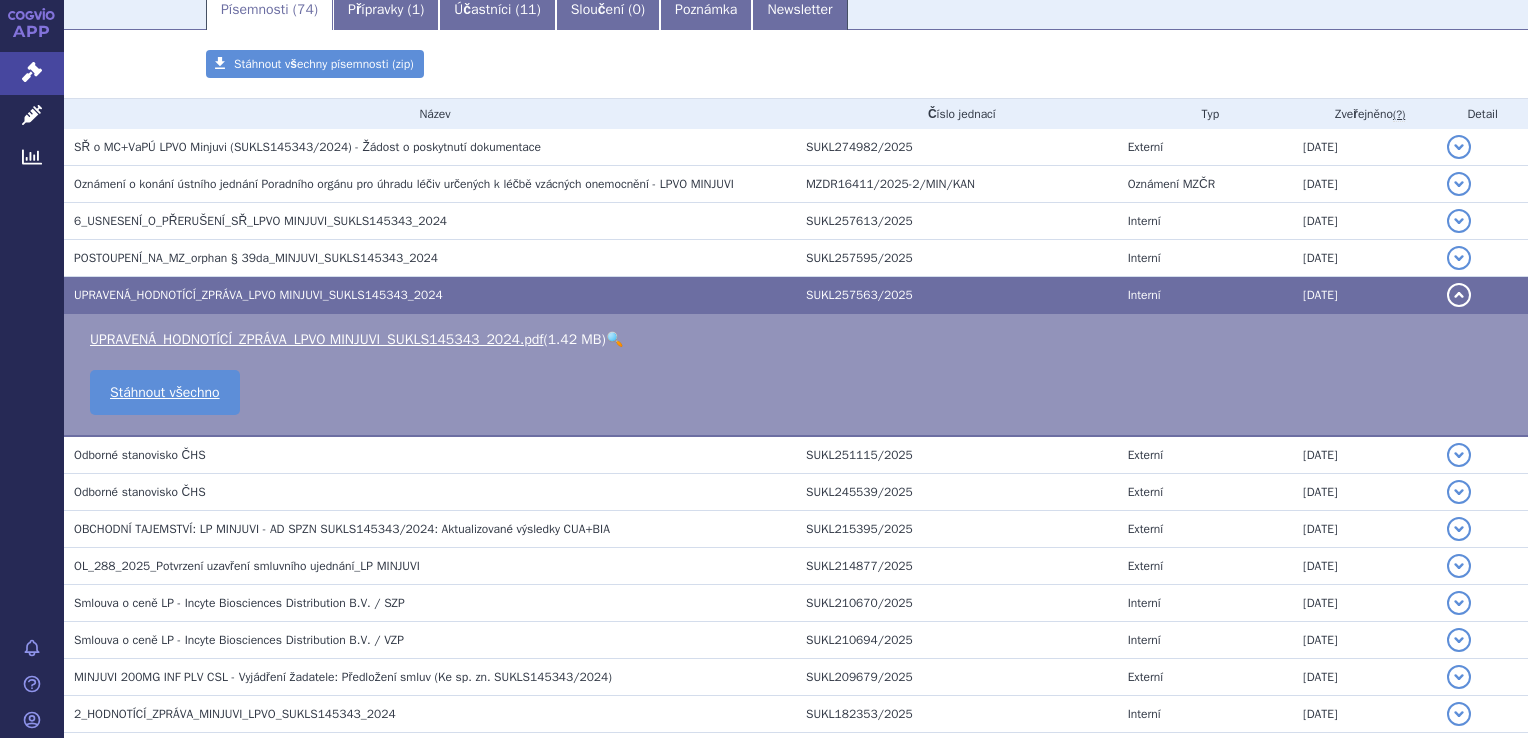 click on "UPRAVENÁ_HODNOTÍCÍ_ZPRÁVA_LPVO MINJUVI_SUKLS145343_2024" at bounding box center (430, 295) 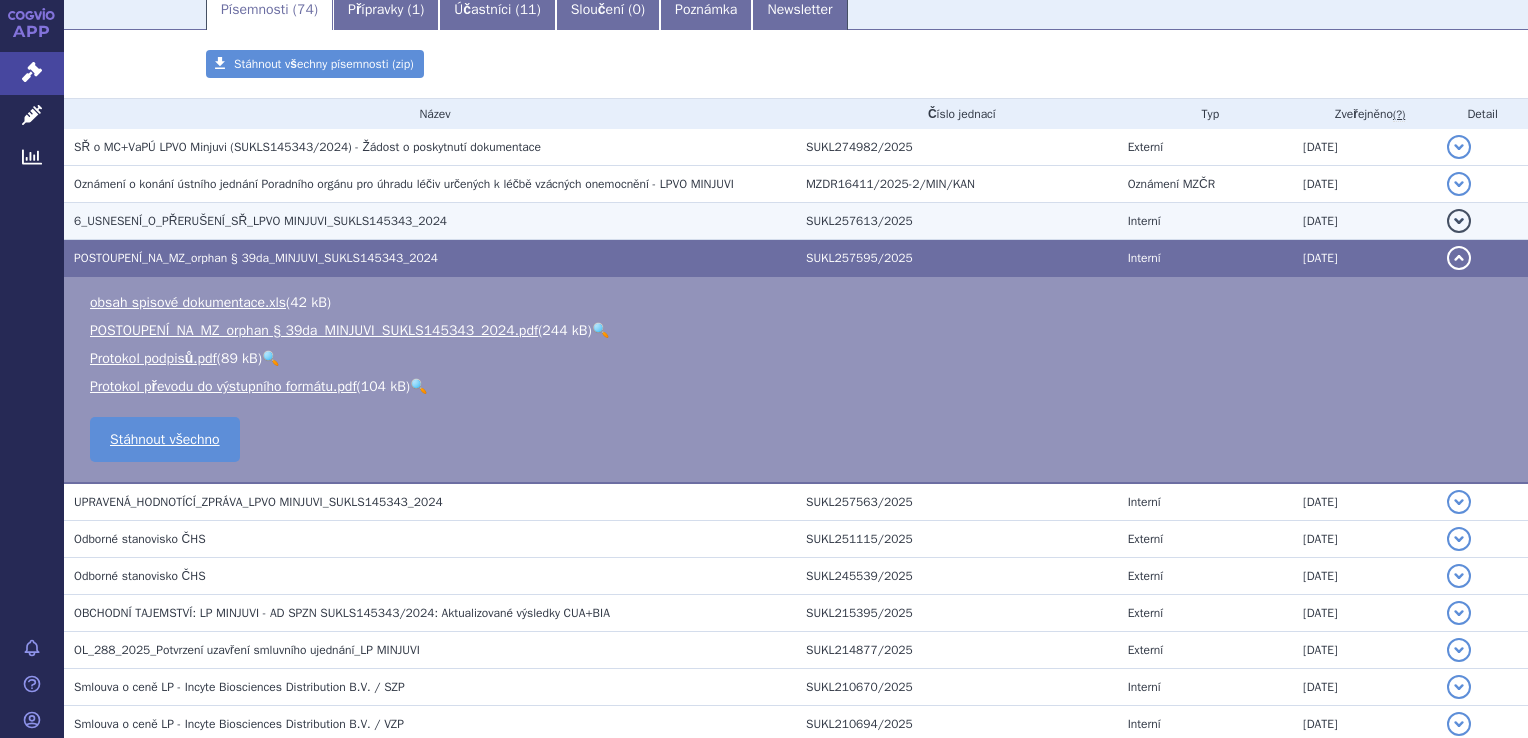 click on "6_USNESENÍ_O_PŘERUŠENÍ_SŘ_LPVO MINJUVI_SUKLS145343_2024" at bounding box center [430, 221] 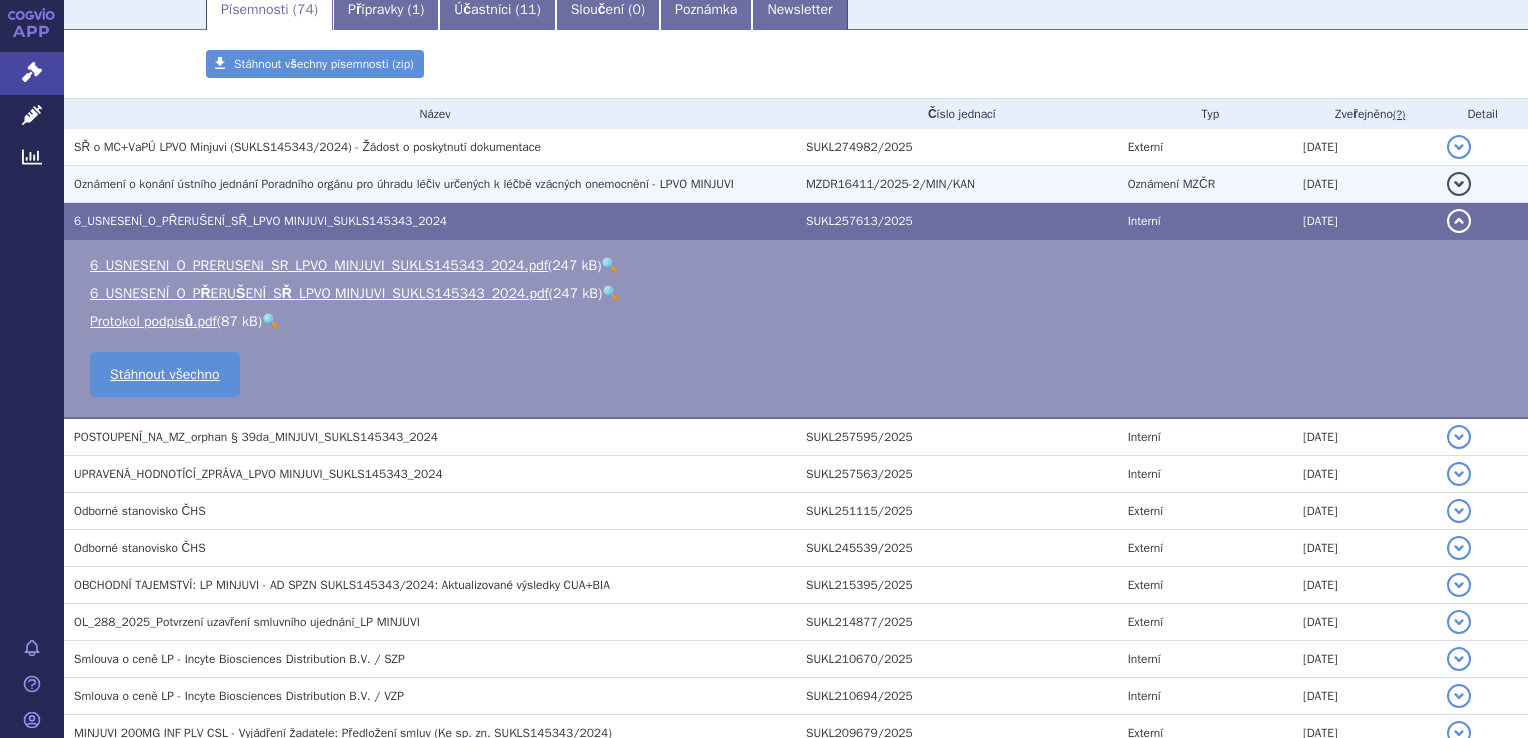 click on "Oznámení o konání ústního jednání Poradního orgánu pro úhradu léčiv určených k léčbě vzácných onemocnění - LPVO MINJUVI" at bounding box center (430, 184) 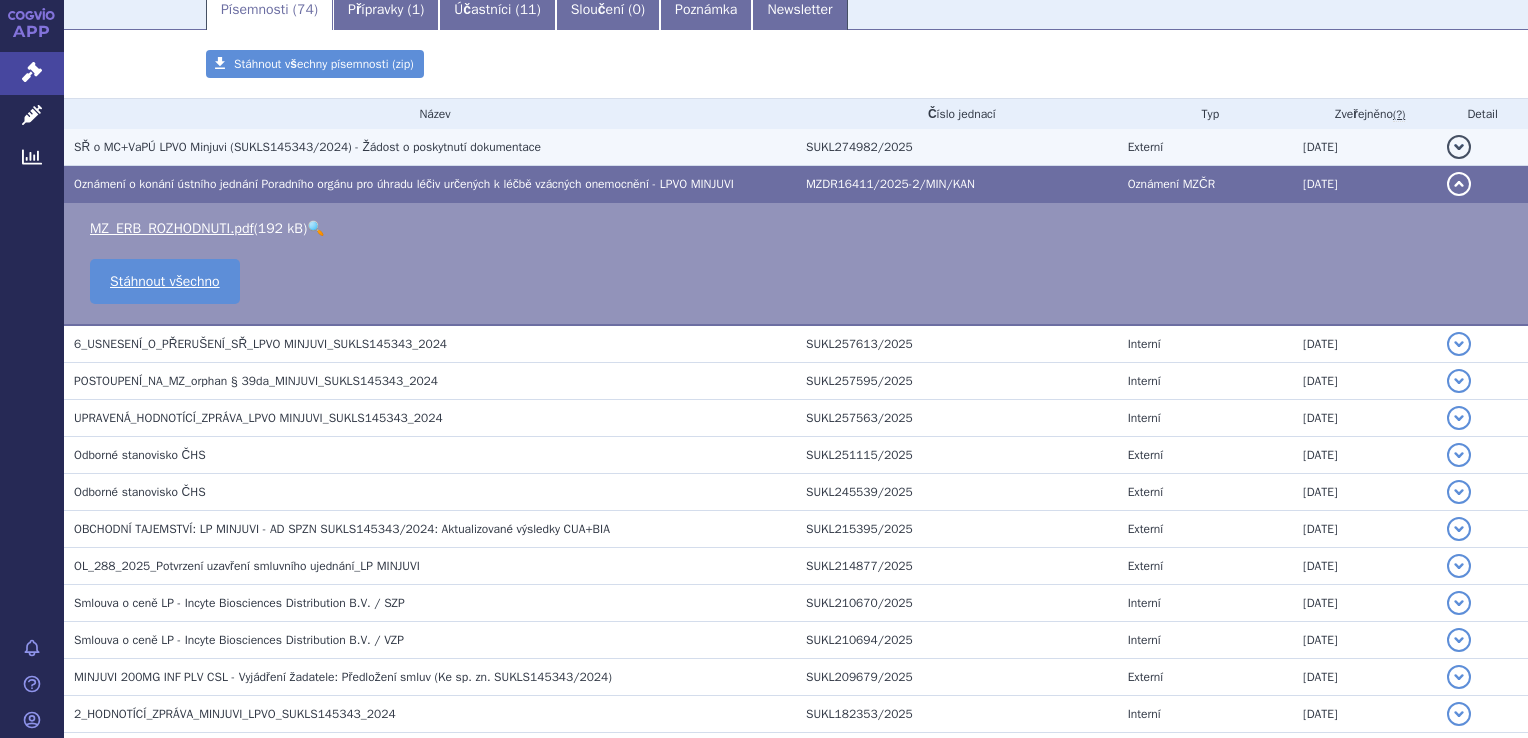 click on "SŘ o MC+VaPÚ LPVO Minjuvi (SUKLS145343/2024) - Žádost o poskytnutí dokumentace" at bounding box center (430, 147) 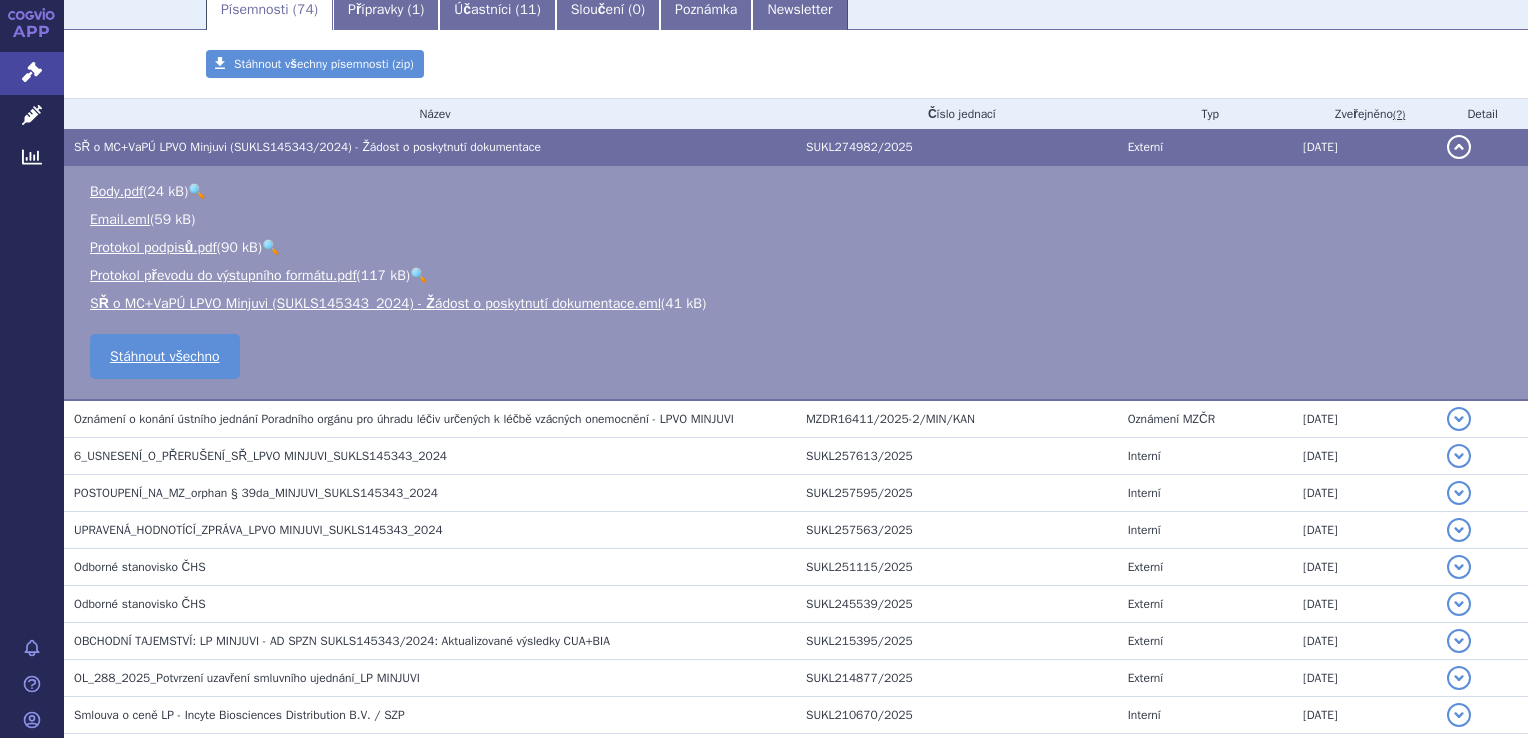 scroll, scrollTop: 566, scrollLeft: 0, axis: vertical 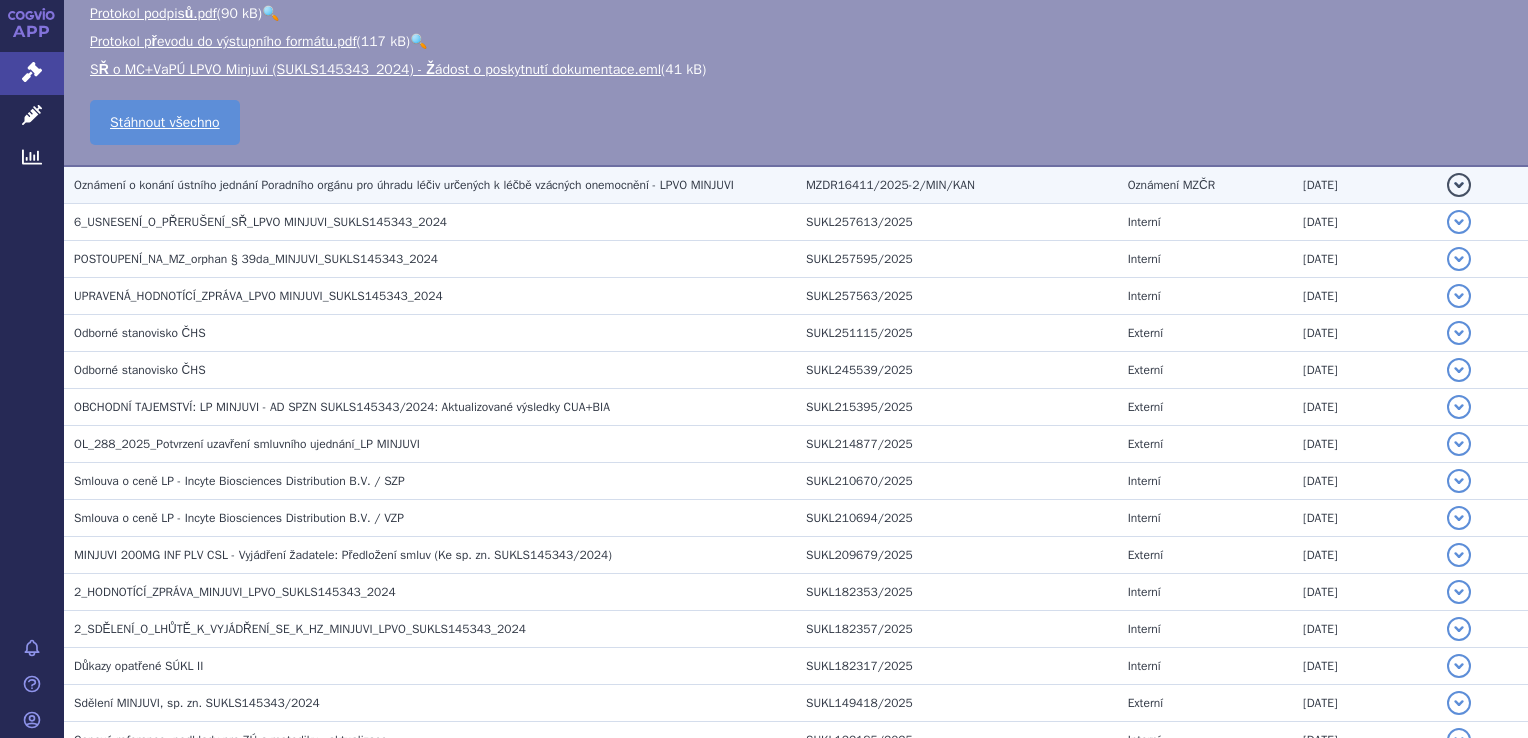 click on "Oznámení o konání ústního jednání Poradního orgánu pro úhradu léčiv určených k léčbě vzácných onemocnění - LPVO MINJUVI" at bounding box center (430, 185) 